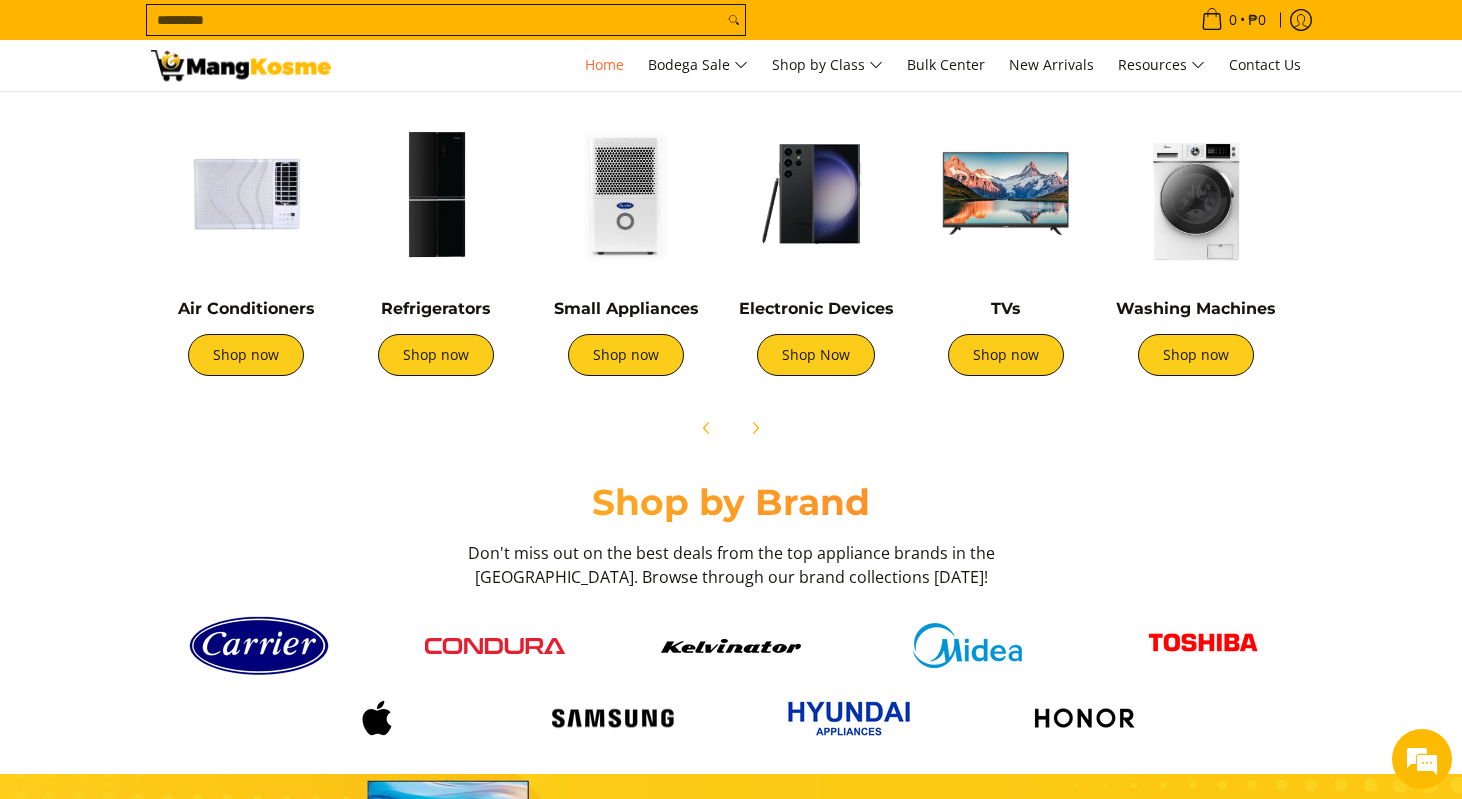 scroll, scrollTop: 769, scrollLeft: 0, axis: vertical 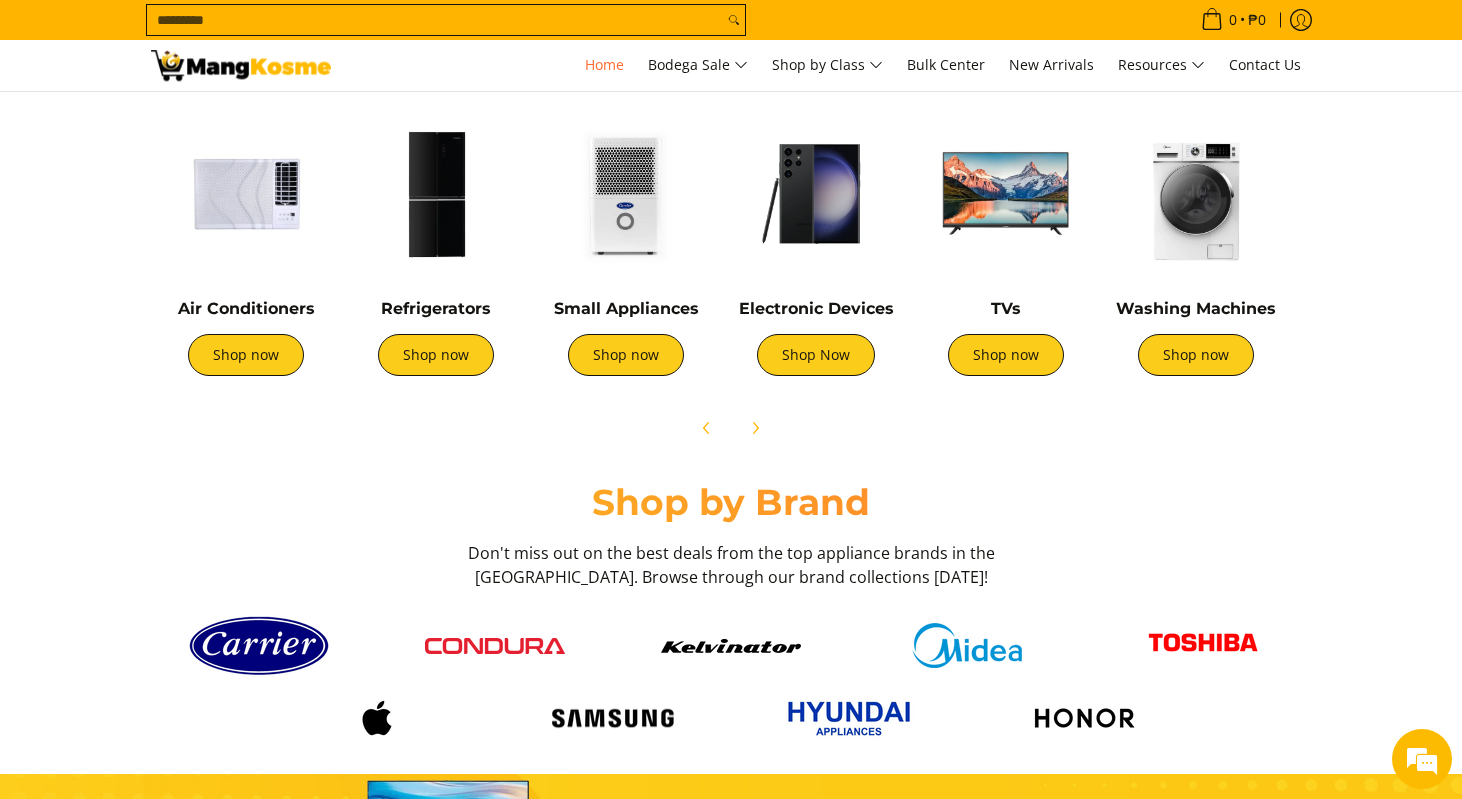 click at bounding box center [626, 194] 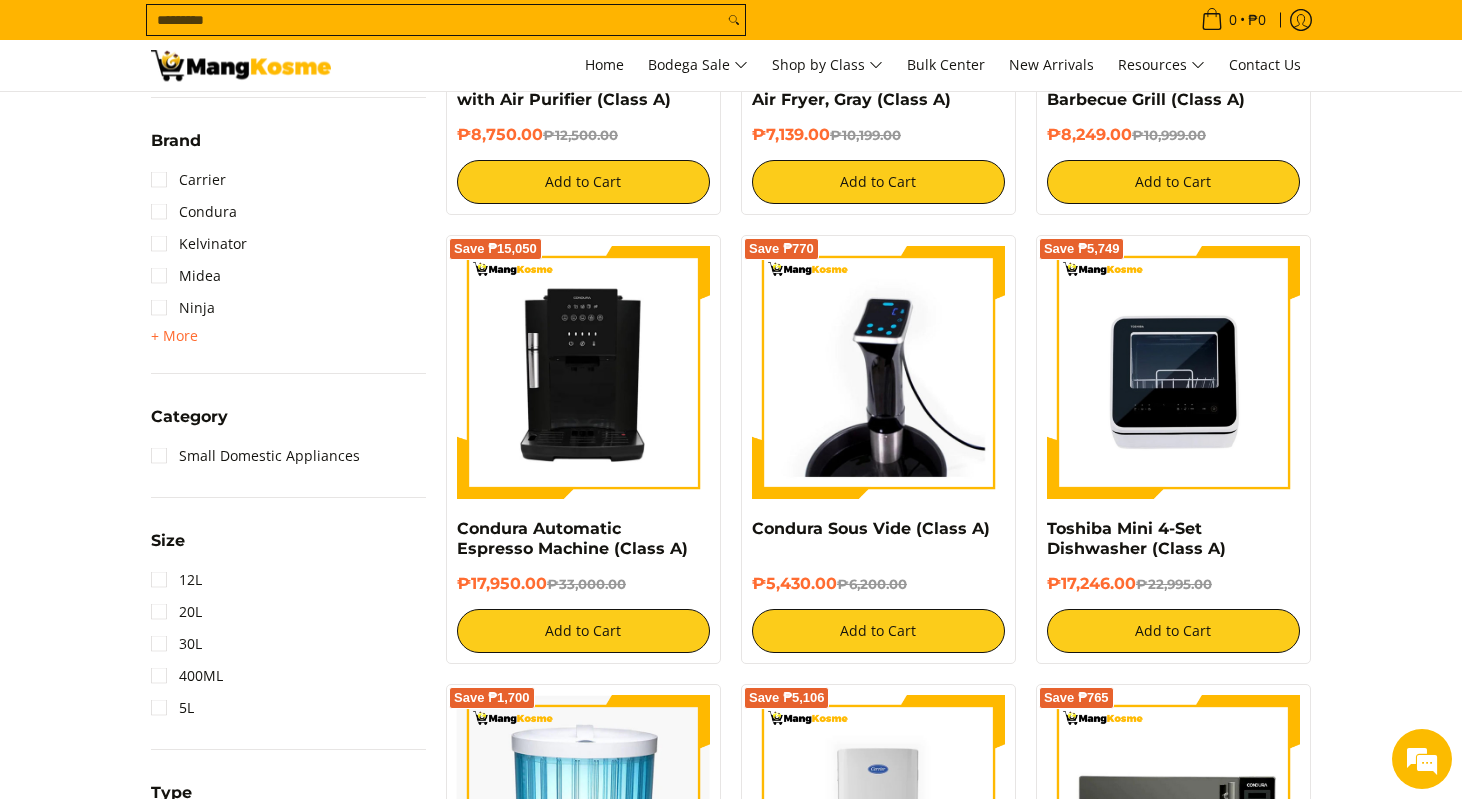 scroll, scrollTop: 655, scrollLeft: 0, axis: vertical 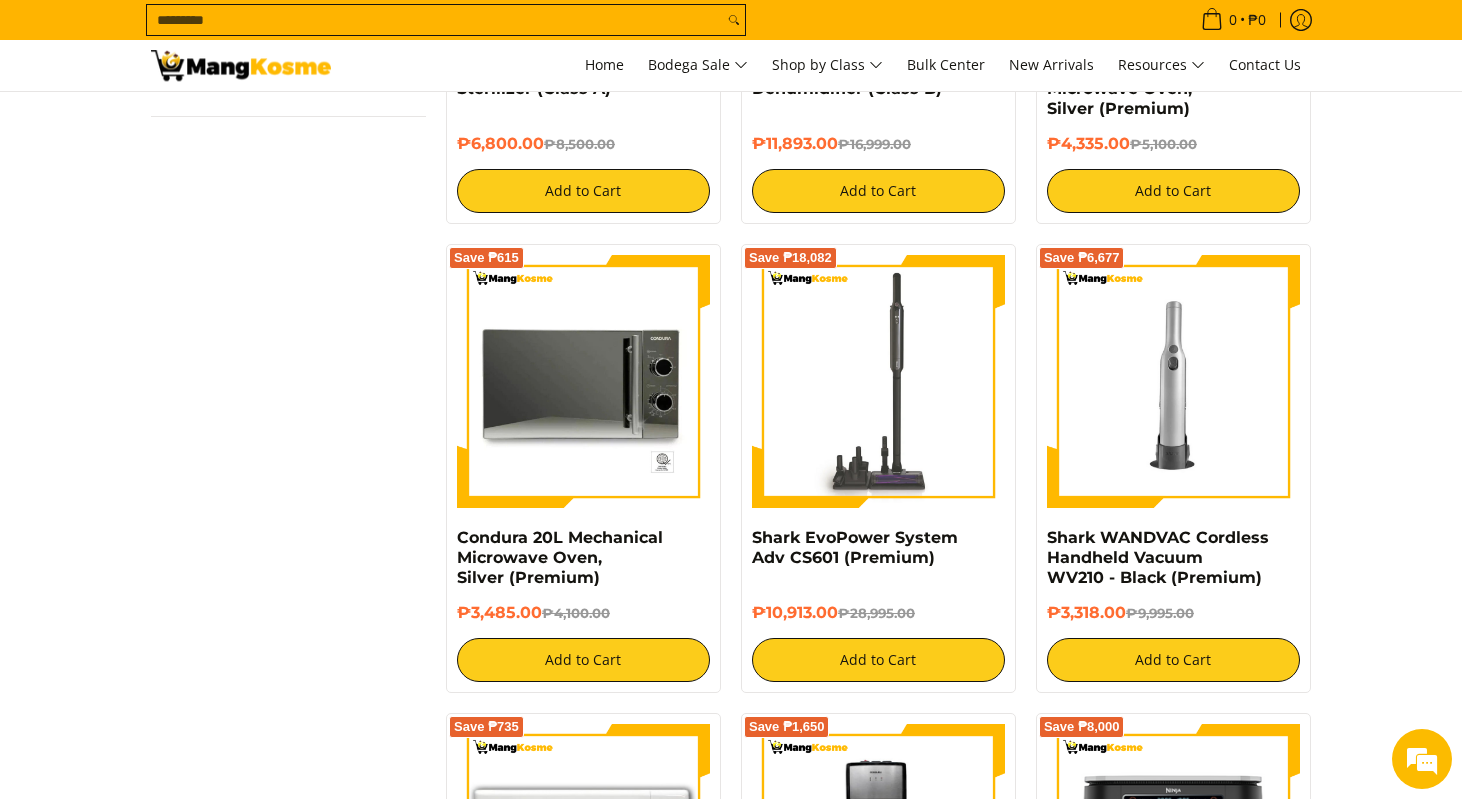 click on "Shark WANDVAC Cordless Handheld Vacuum WV210 - Black (Premium)" at bounding box center [1173, 565] 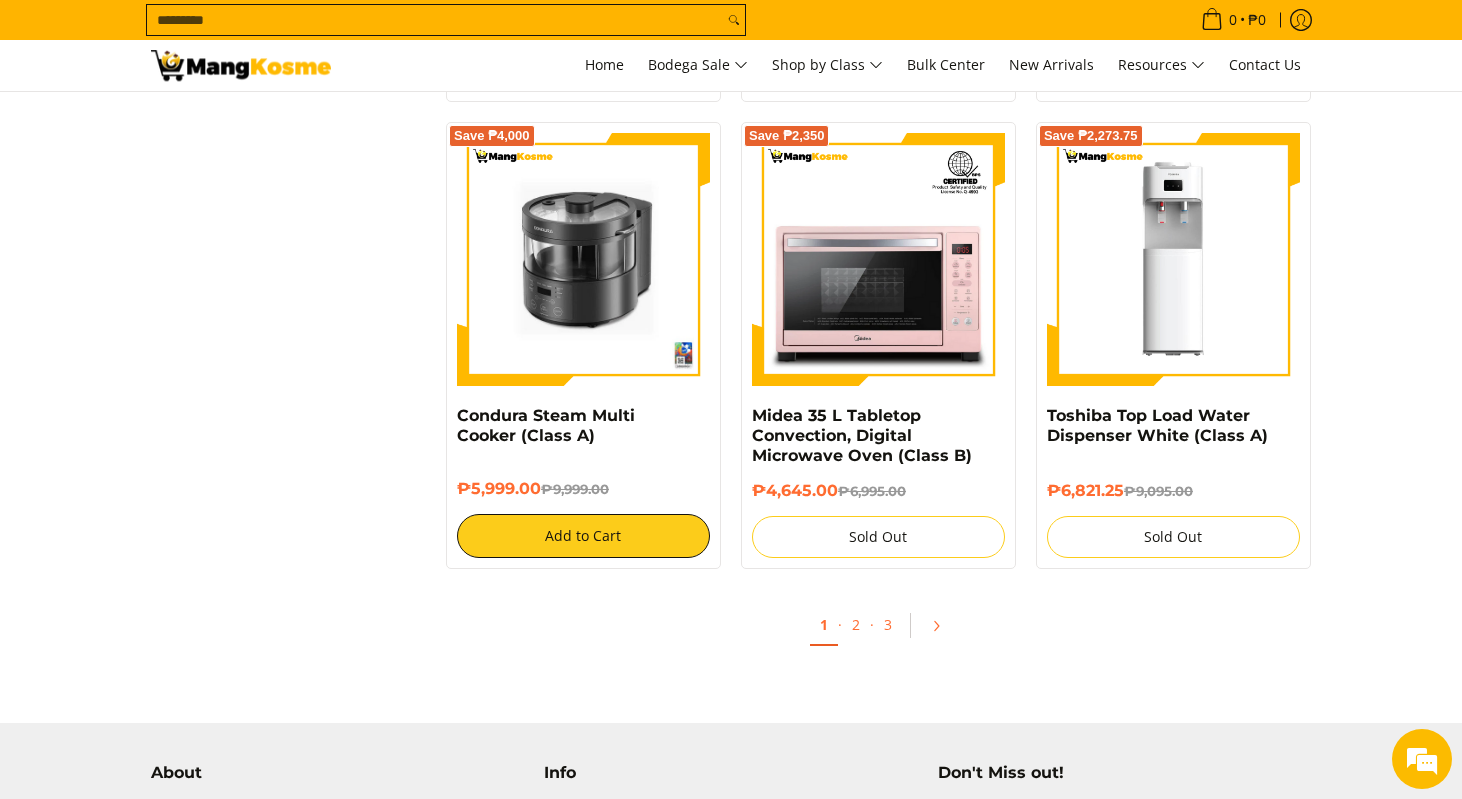 scroll, scrollTop: 3537, scrollLeft: 0, axis: vertical 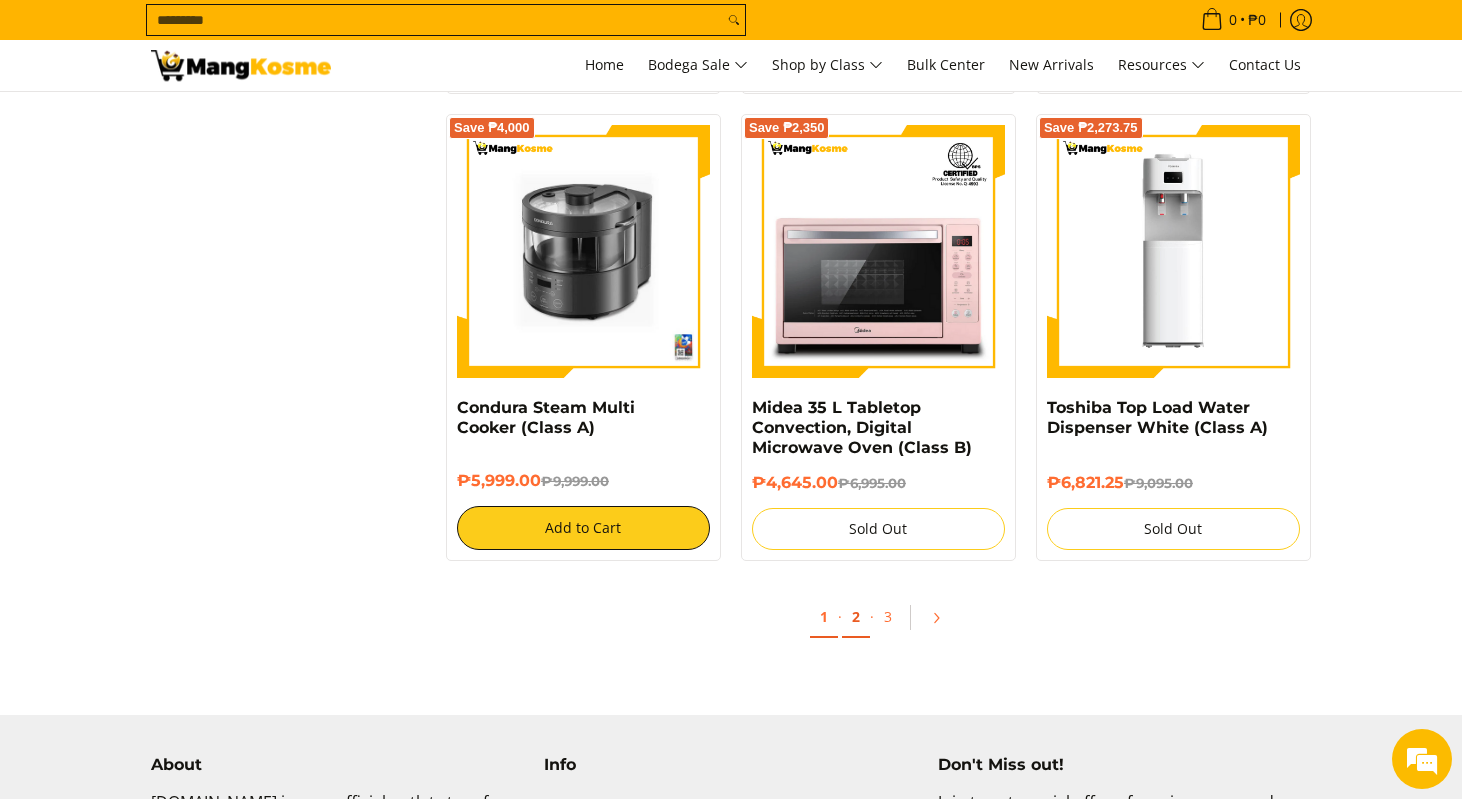 click on "2" at bounding box center (856, 617) 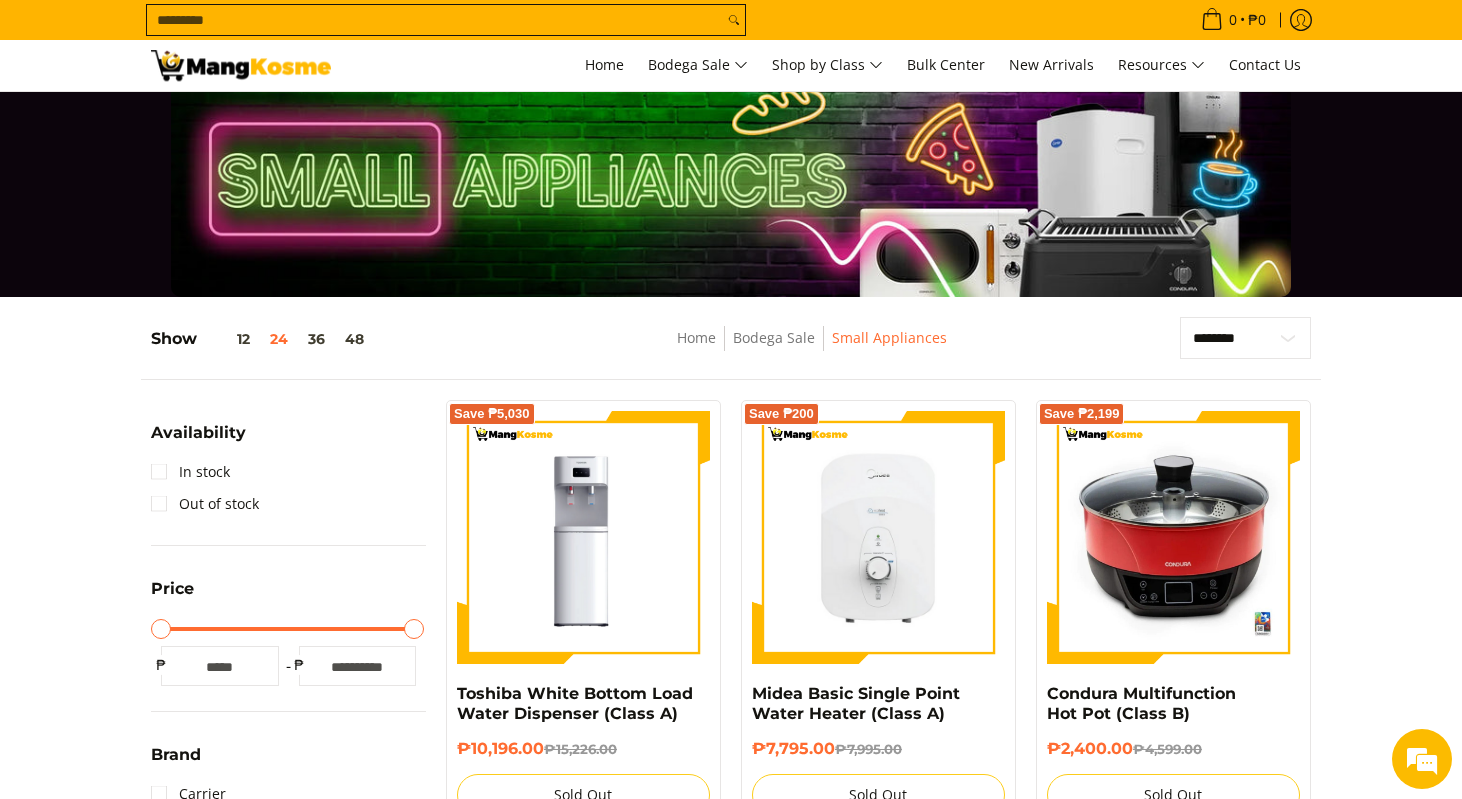 scroll, scrollTop: 0, scrollLeft: 0, axis: both 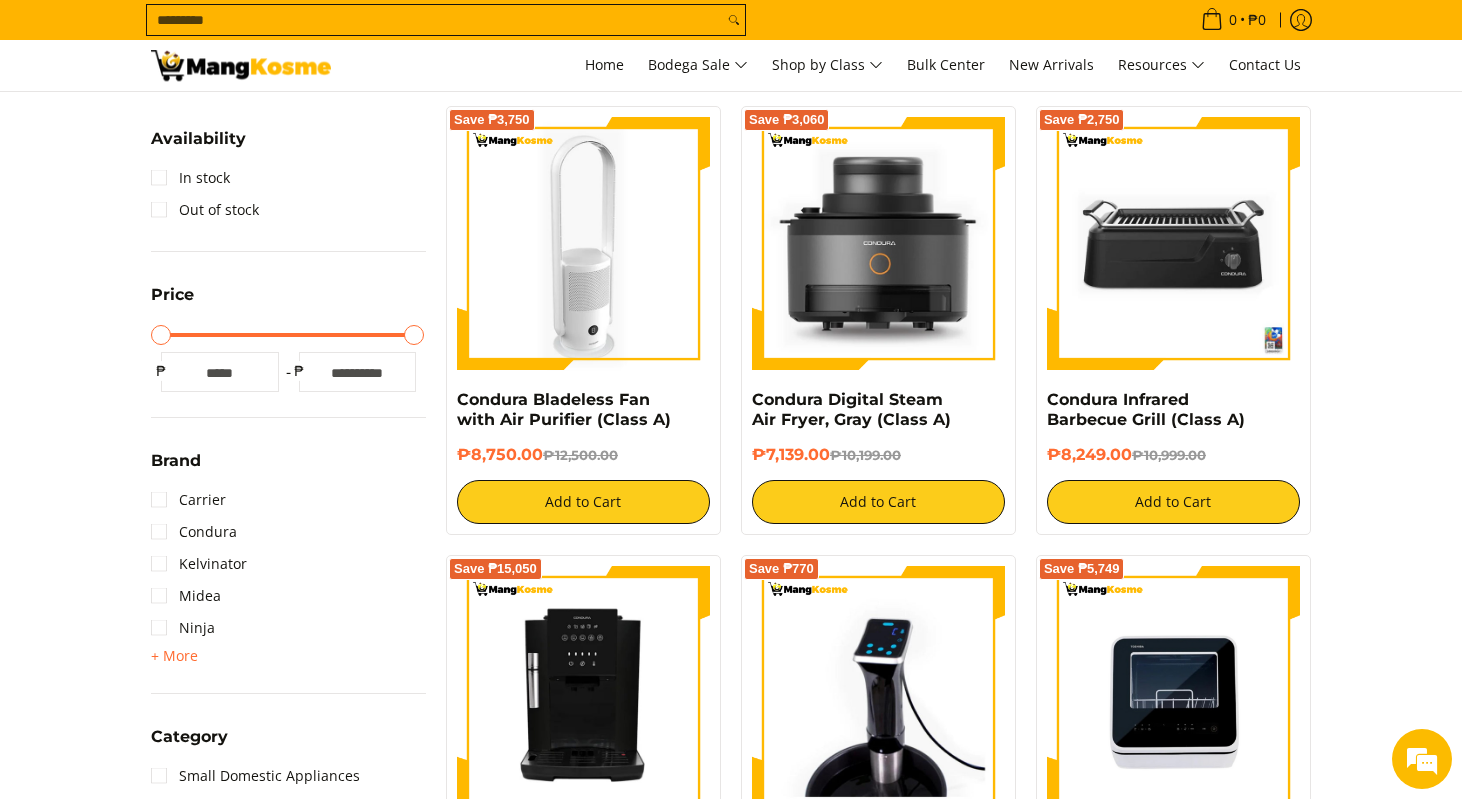click at bounding box center [583, 243] 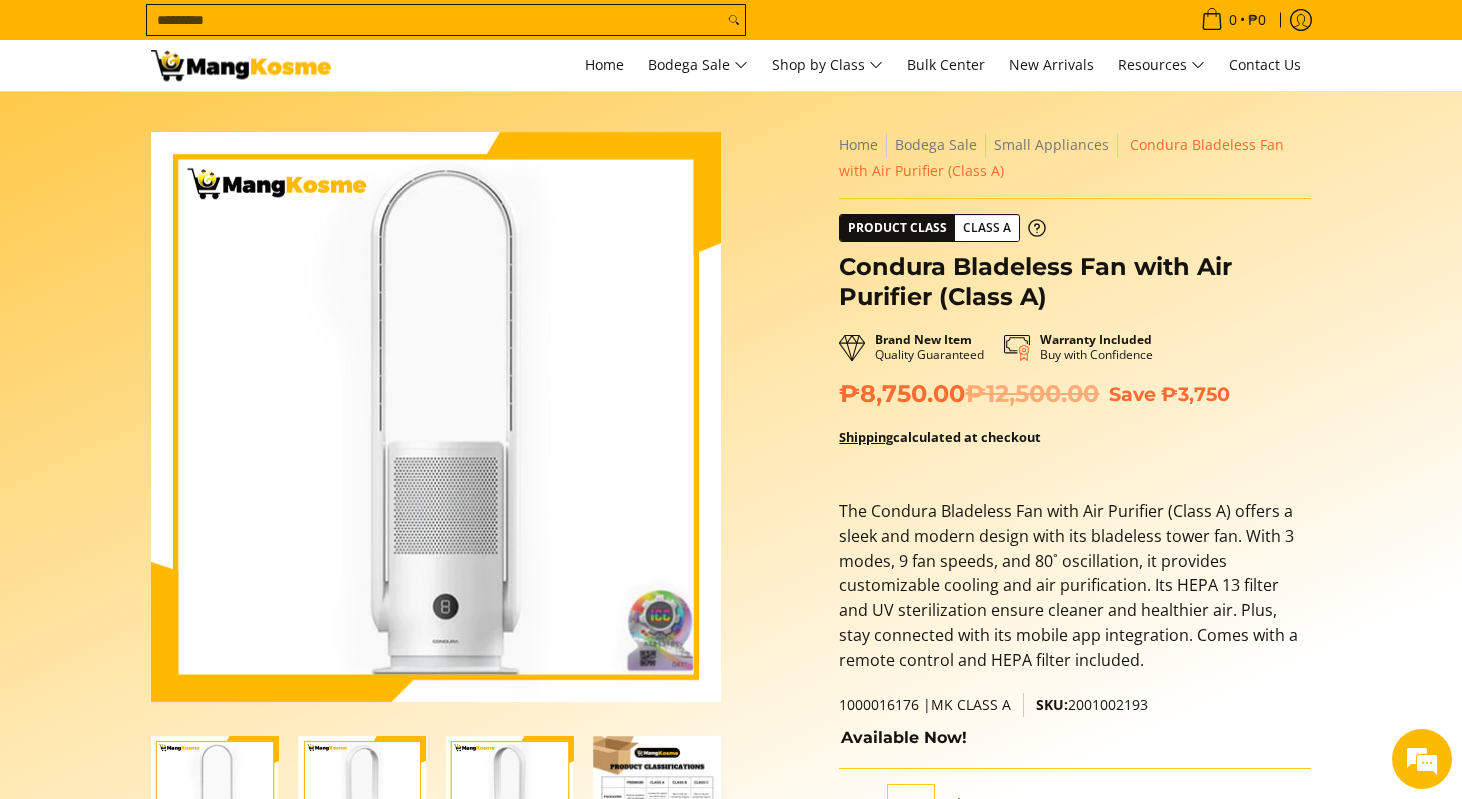 scroll, scrollTop: 0, scrollLeft: 0, axis: both 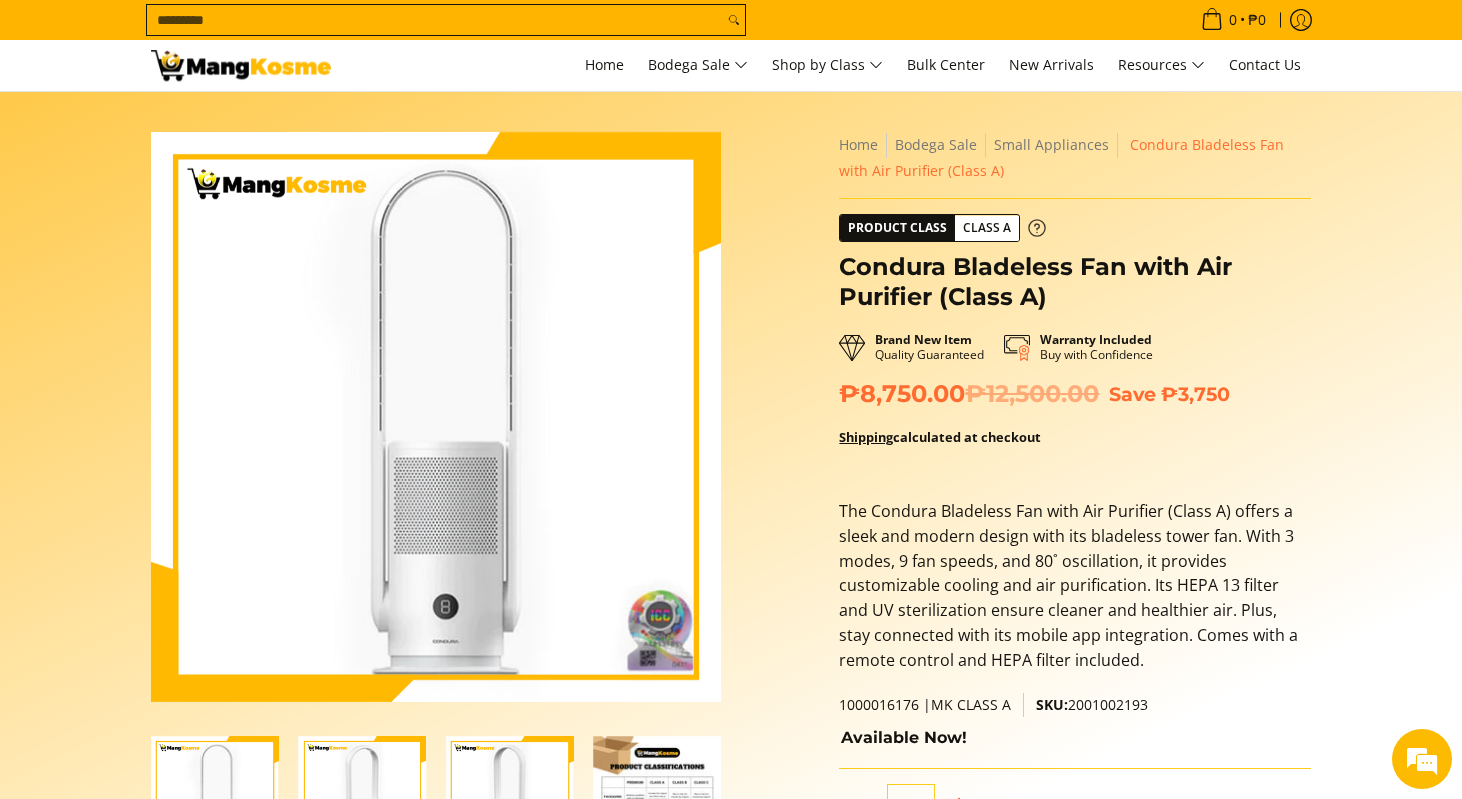 click 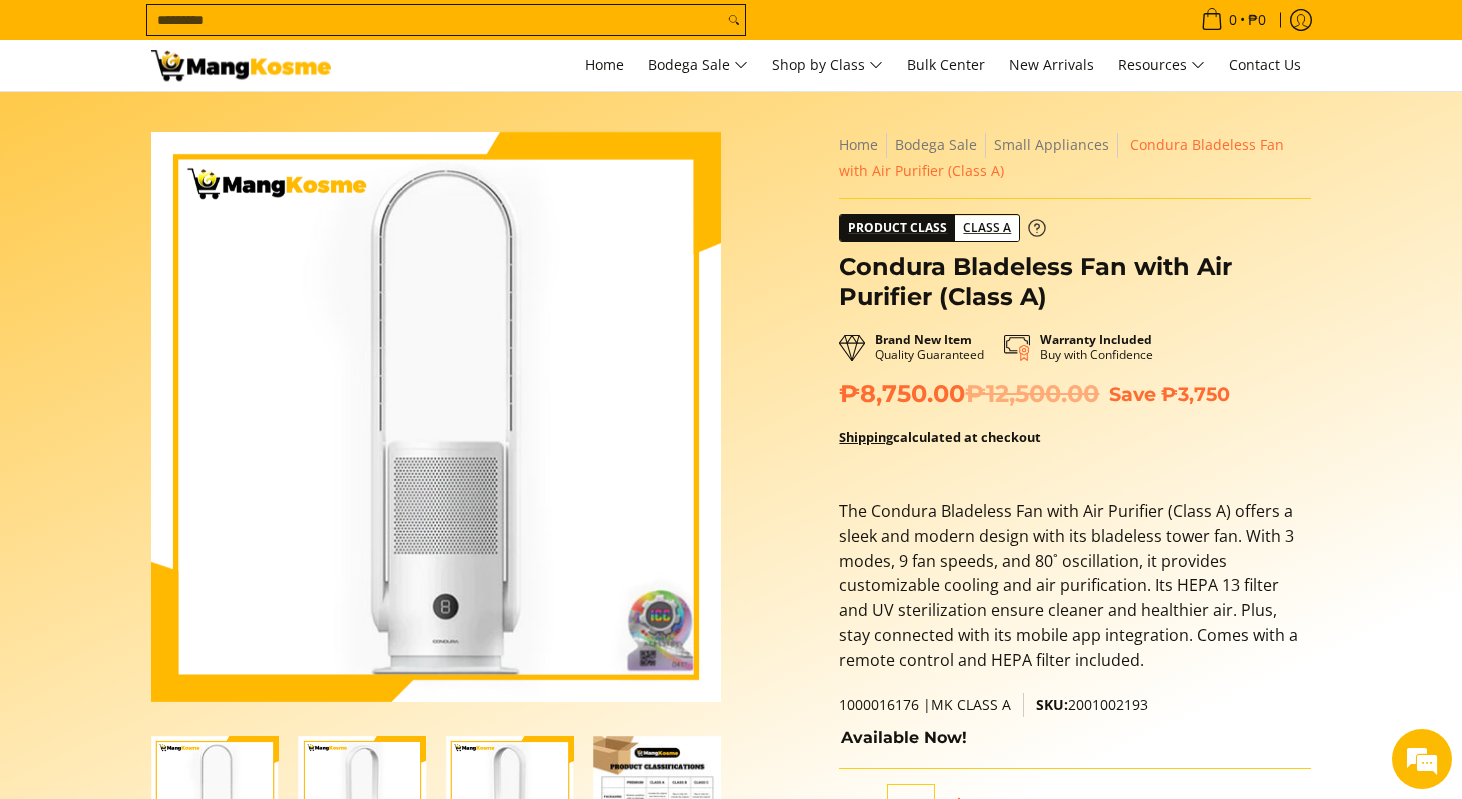 scroll, scrollTop: 0, scrollLeft: 0, axis: both 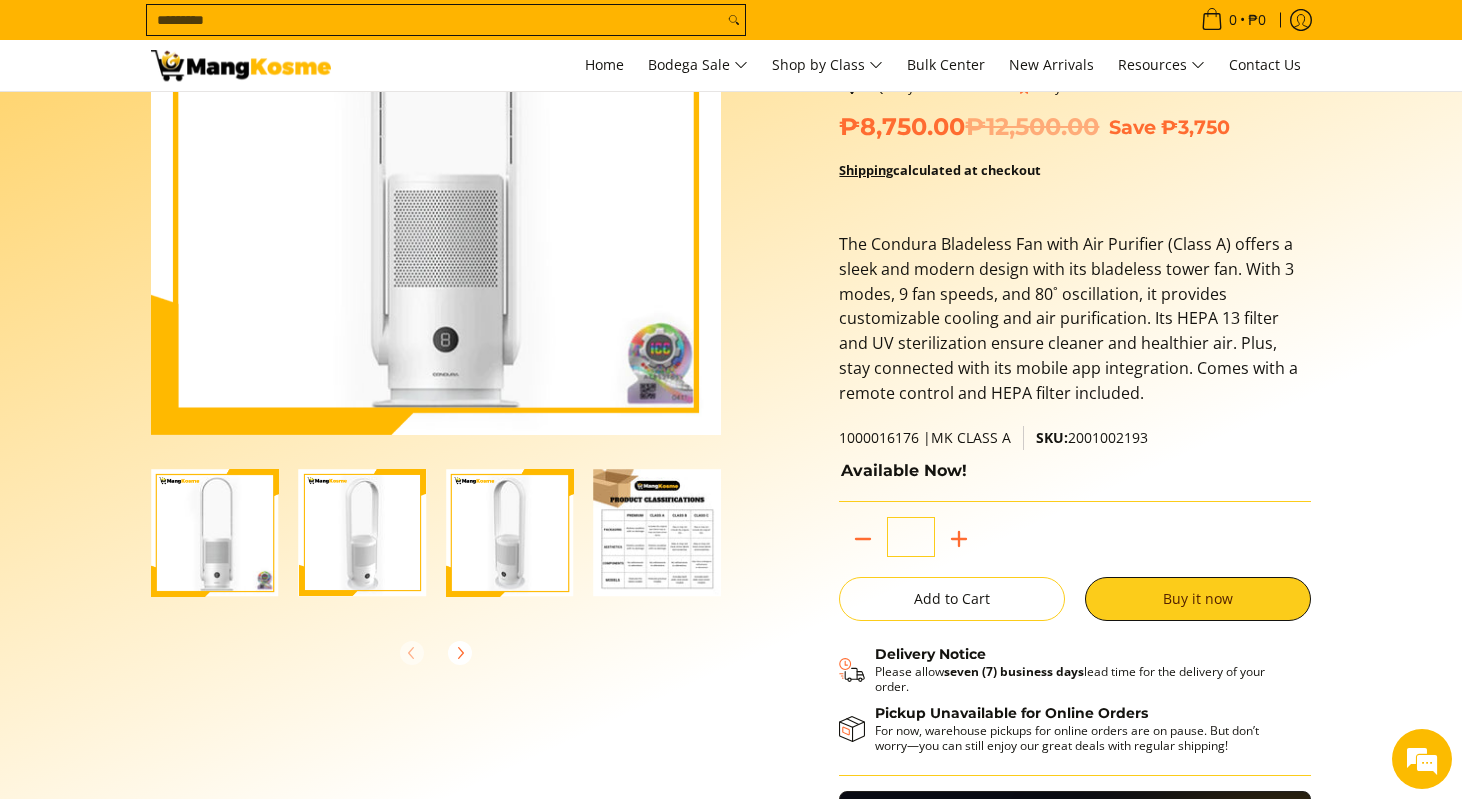 click at bounding box center [658, 533] 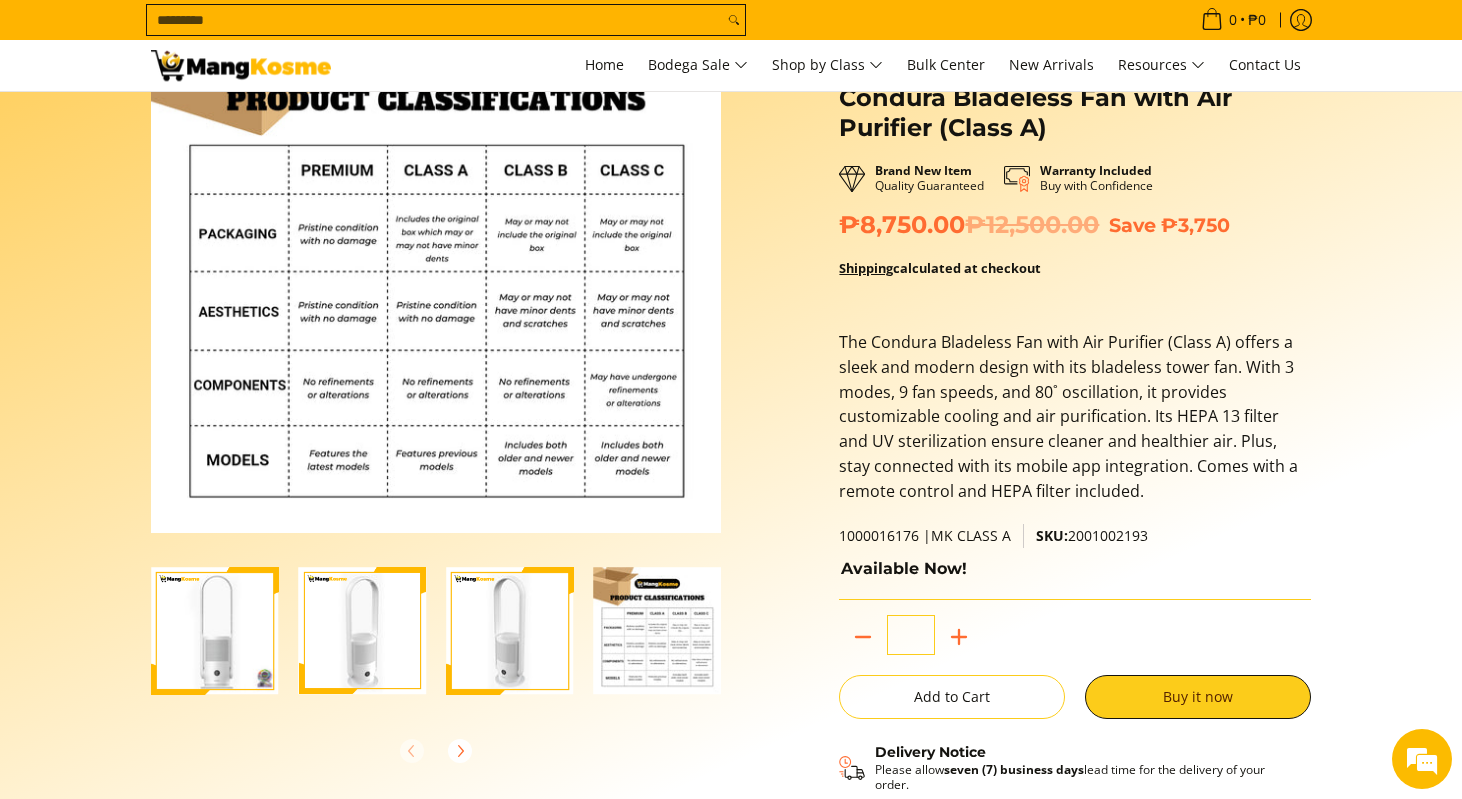 scroll, scrollTop: 166, scrollLeft: 0, axis: vertical 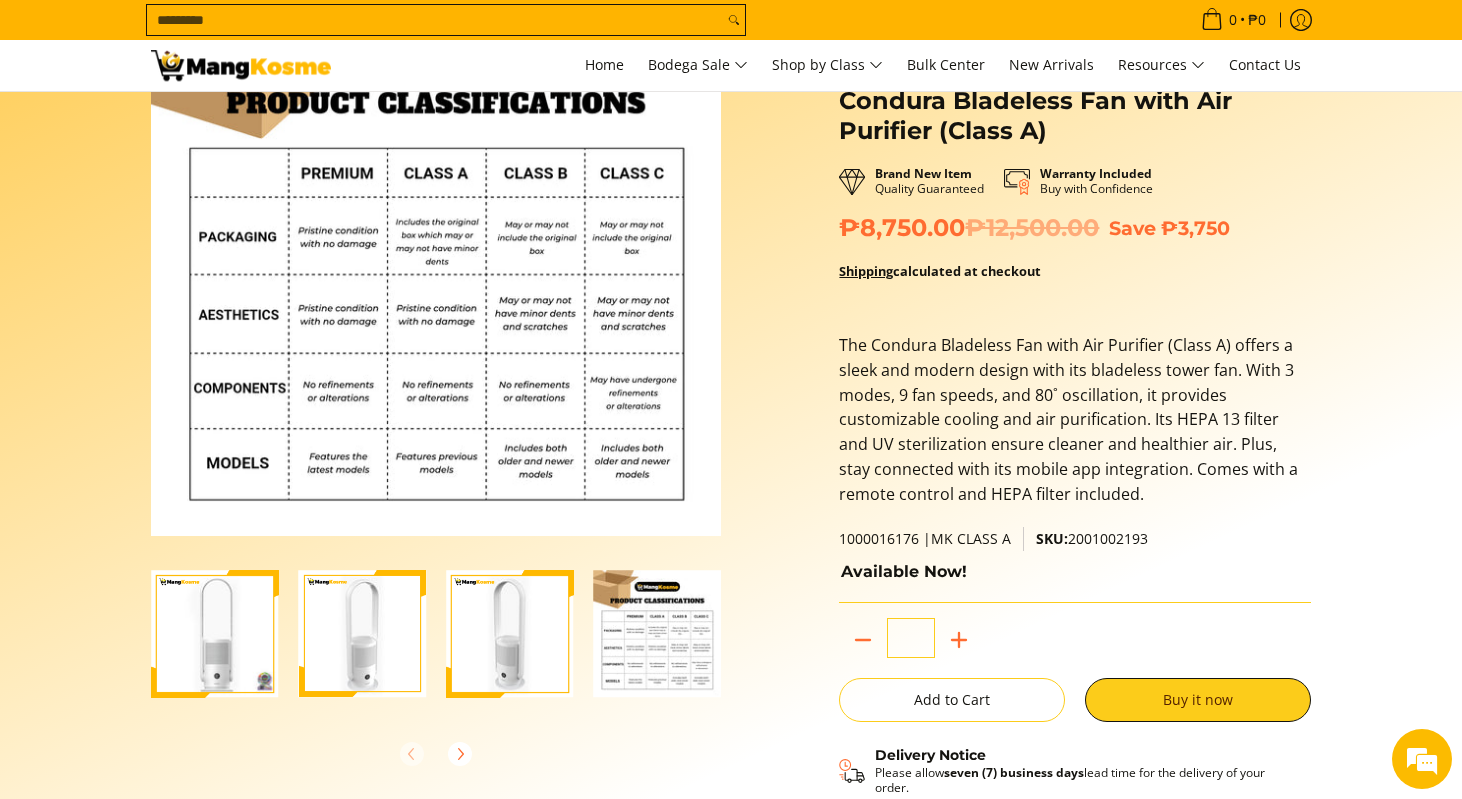click at bounding box center (363, 634) 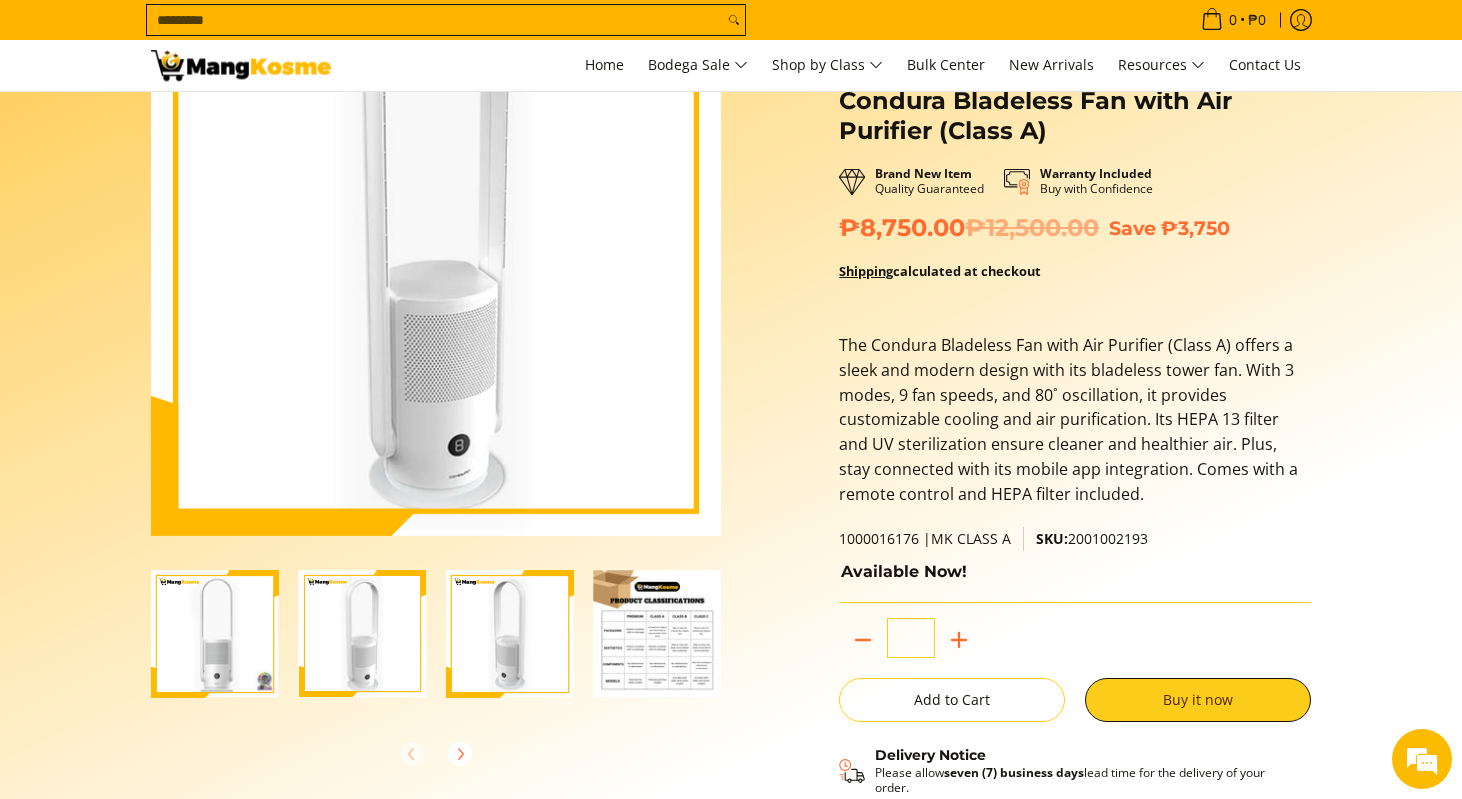 click at bounding box center (215, 634) 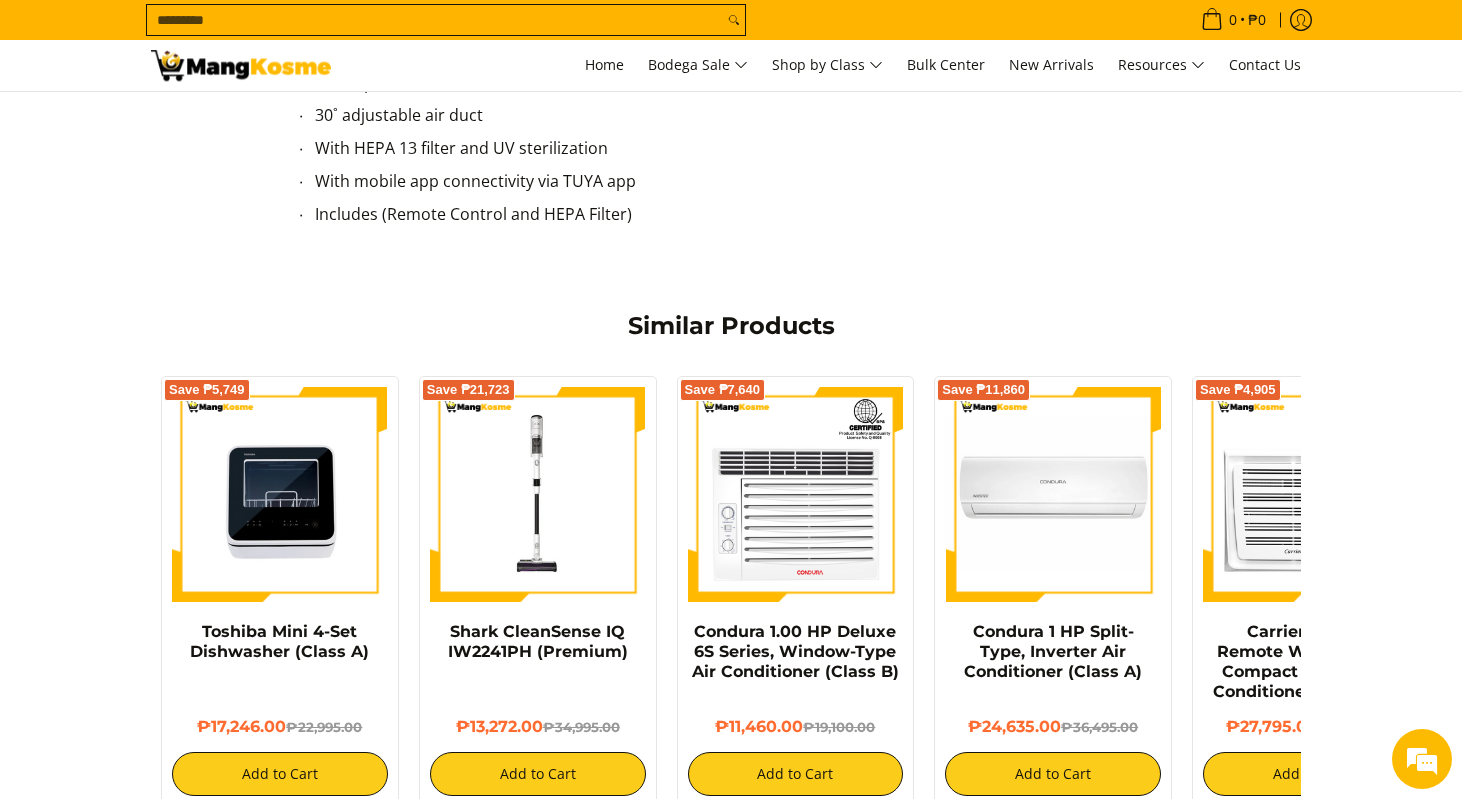 scroll, scrollTop: 1523, scrollLeft: 0, axis: vertical 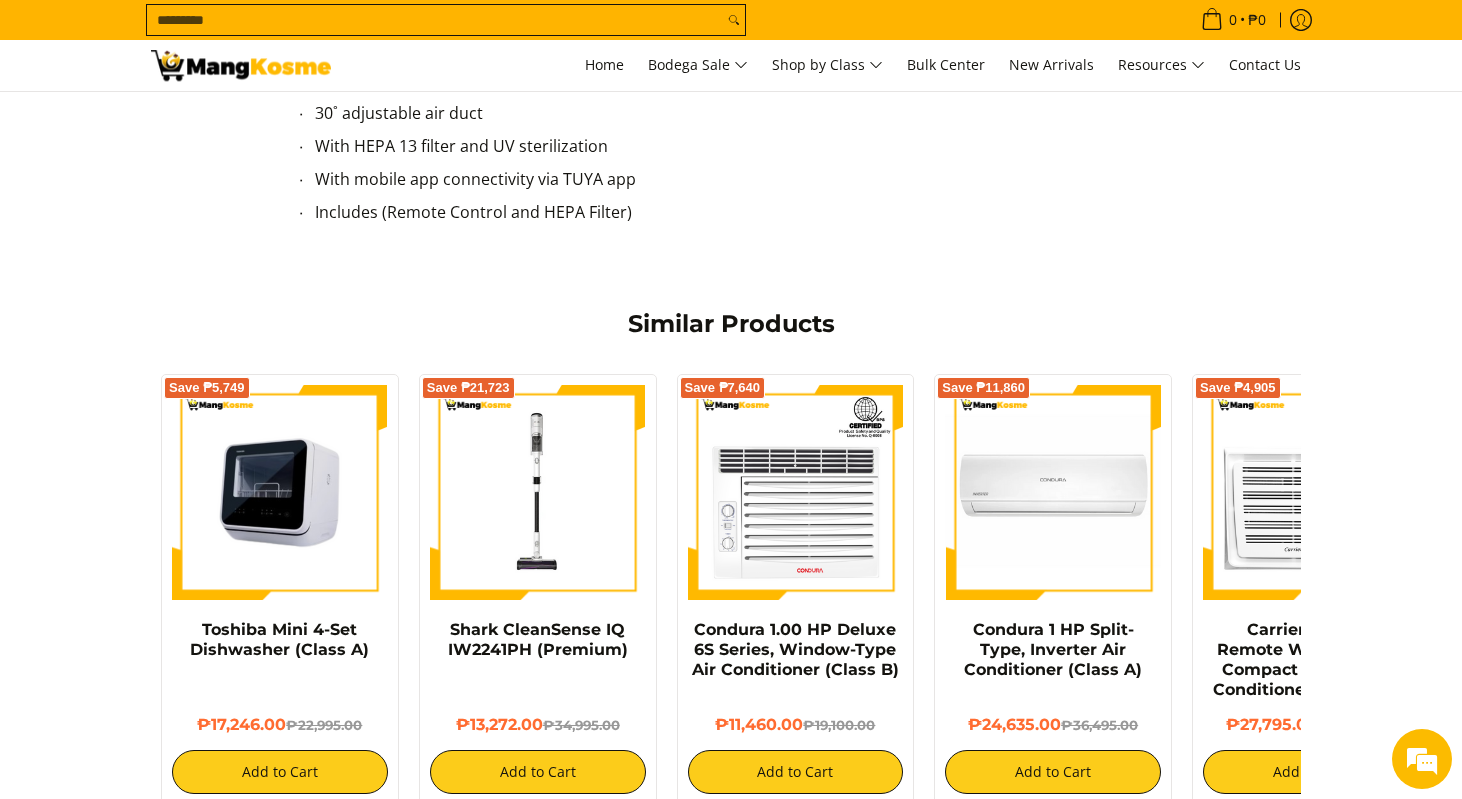 click at bounding box center [280, 493] 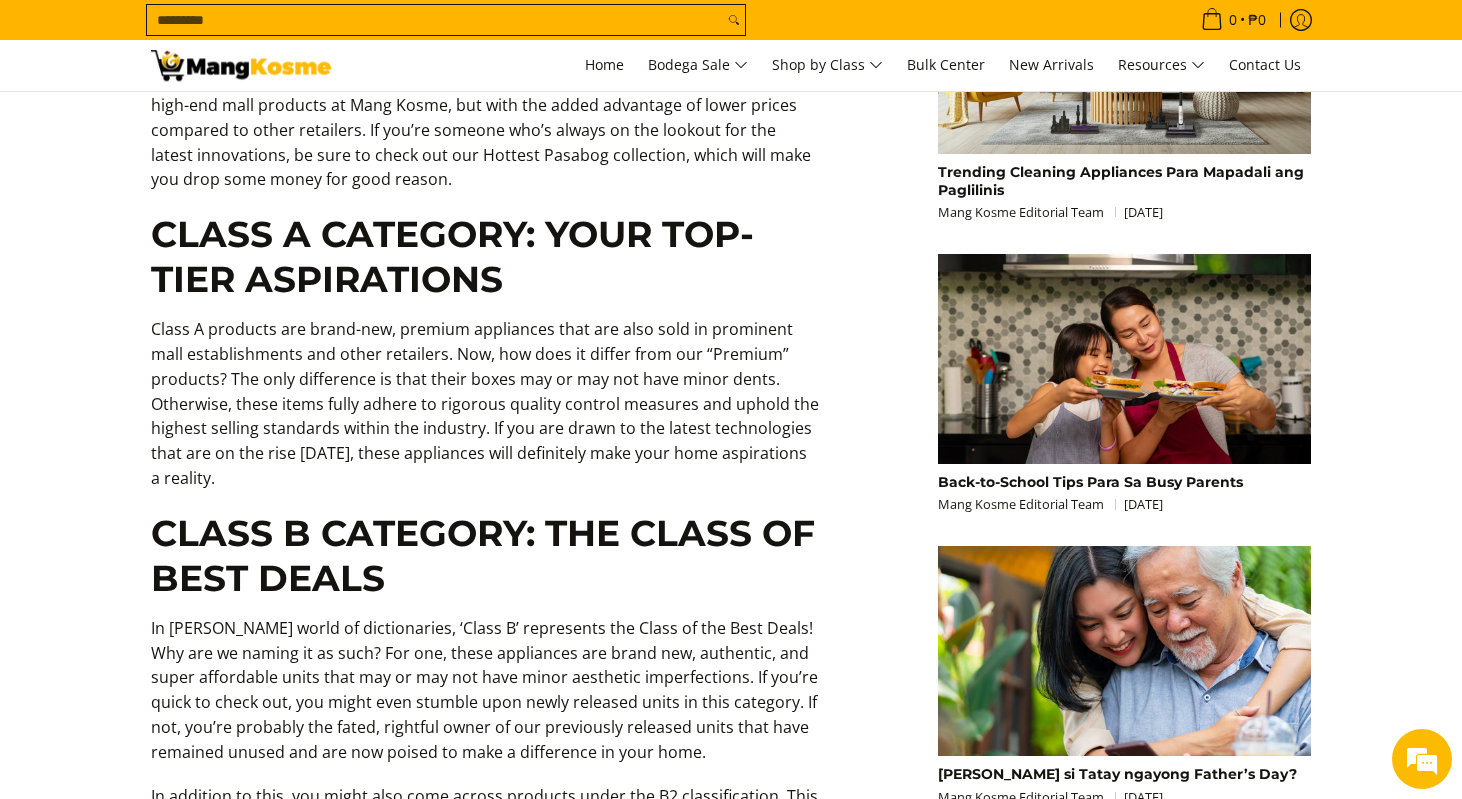 scroll, scrollTop: 1501, scrollLeft: 0, axis: vertical 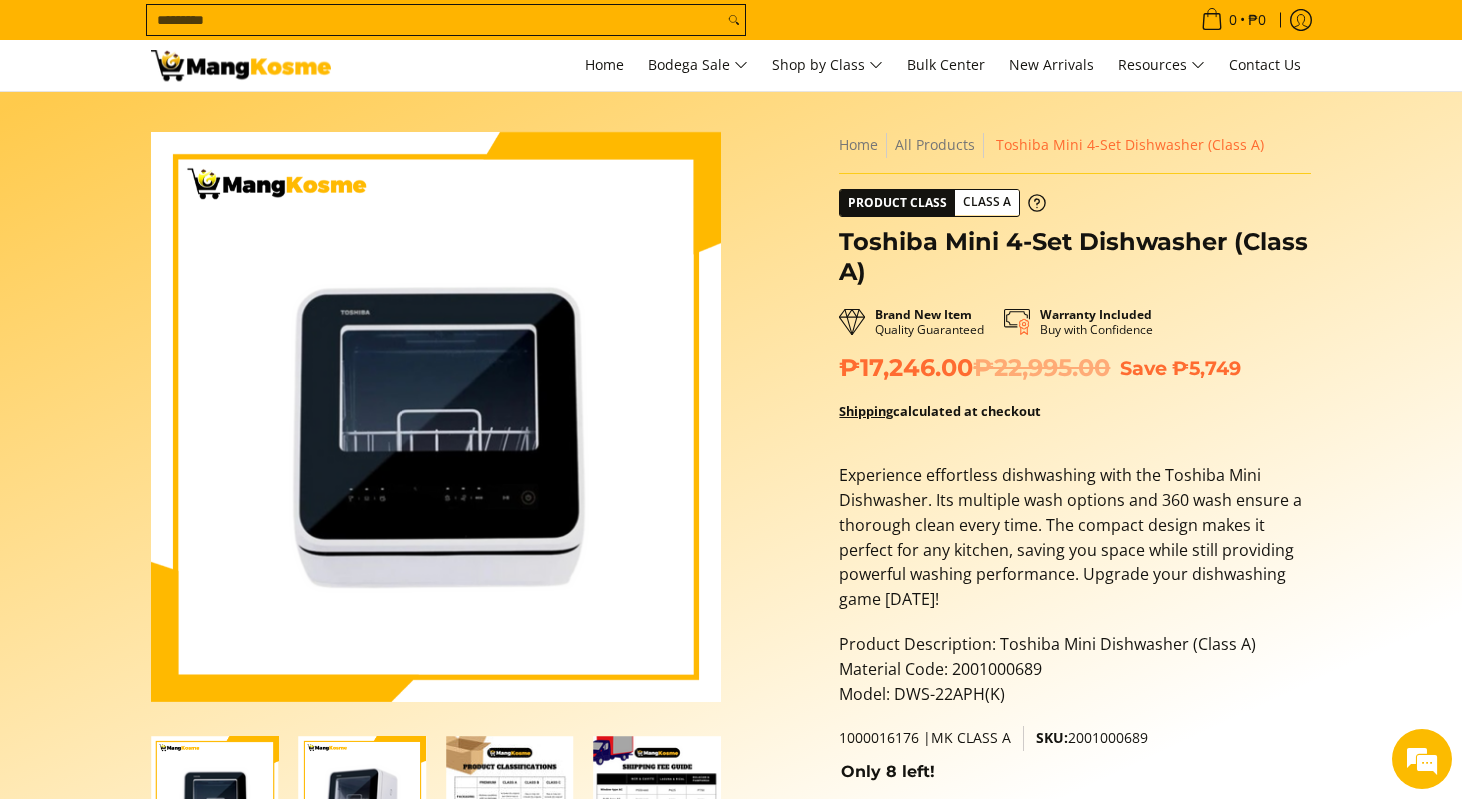 click on "Home All Products
Toshiba Mini 4-Set Dishwasher (Class A)
Product Class
Class A
Toshiba Mini 4-Set Dishwasher (Class A)
Brand New Item Quality Guaranteed
Warranty Included Buy with Confidence
₱17,246.00  ₱22,995.00
Save   ₱5,749
Shipping  calculated at checkout
Experience effortless dishwashing with the Toshiba Mini Dishwasher. Its multiple wash options and 360 wash ensure a thorough clean every time. The compact design makes it perfect for any kitchen, saving you space while still providing powerful washing performance. Upgrade your dishwashing game [DATE]!
Product Description: Toshiba Mini Dishwasher (Class A) Material Code: 2001000689 Model: DWS-22APH(K)
SKU:" at bounding box center (1075, 759) 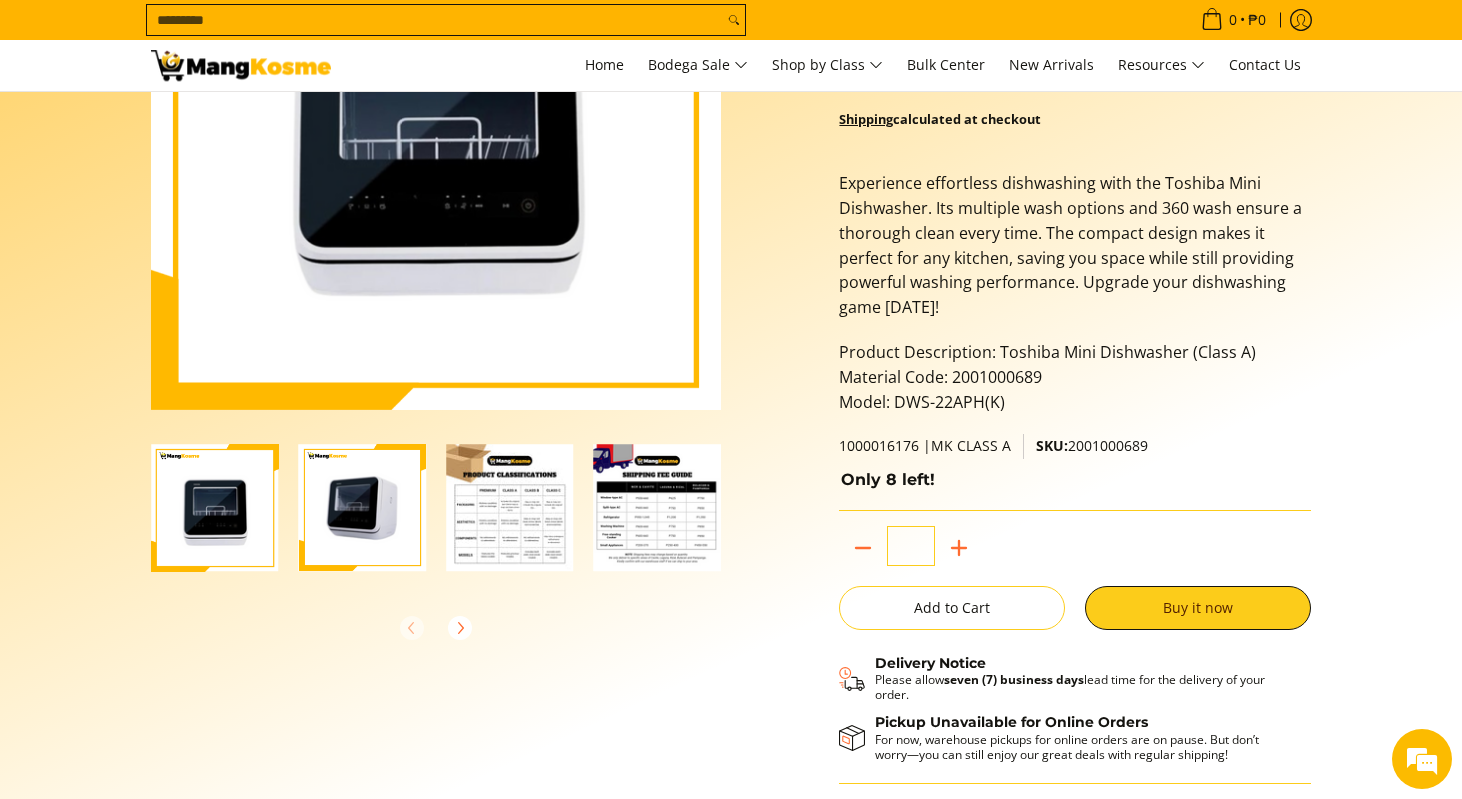 scroll, scrollTop: 434, scrollLeft: 0, axis: vertical 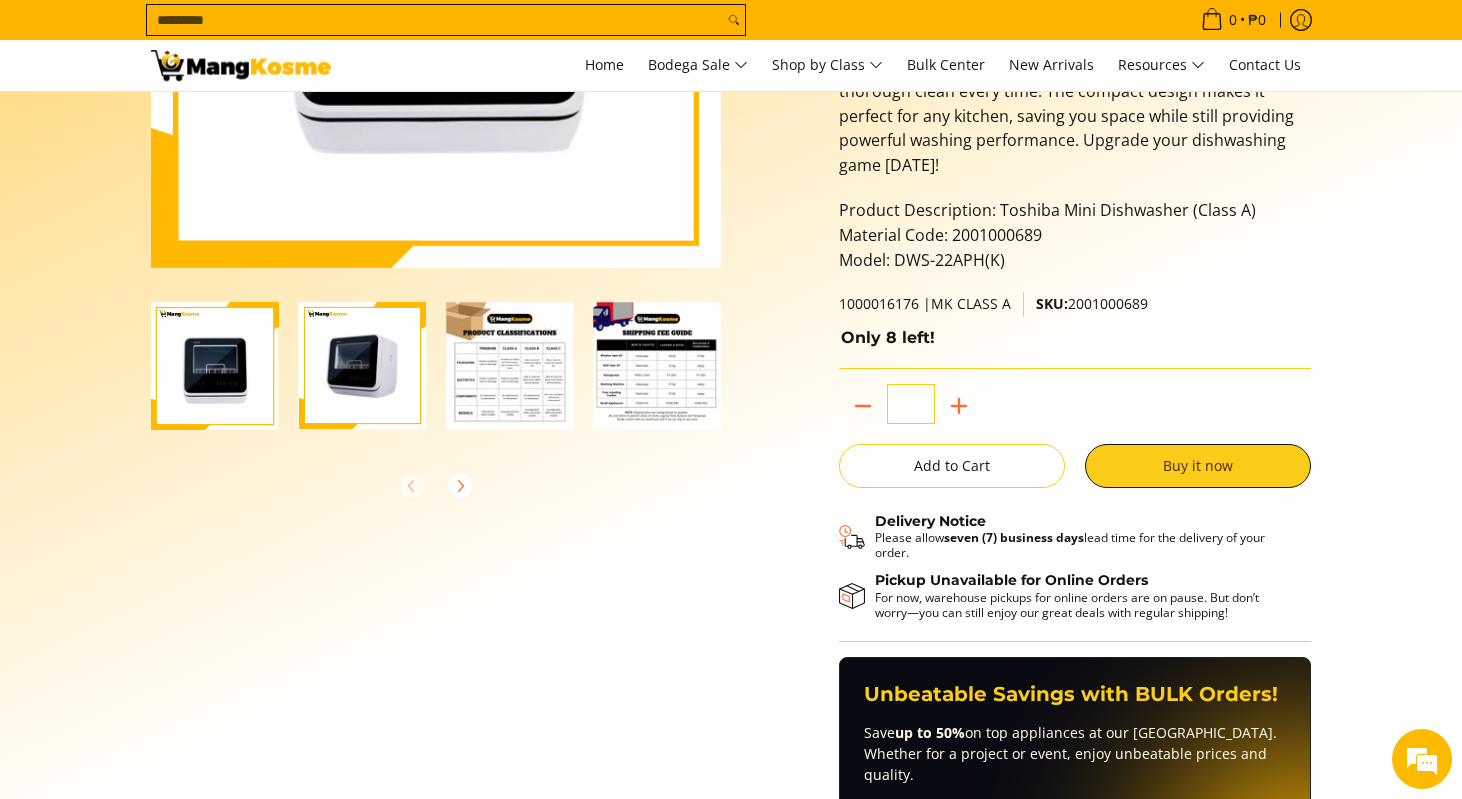click at bounding box center [363, 366] 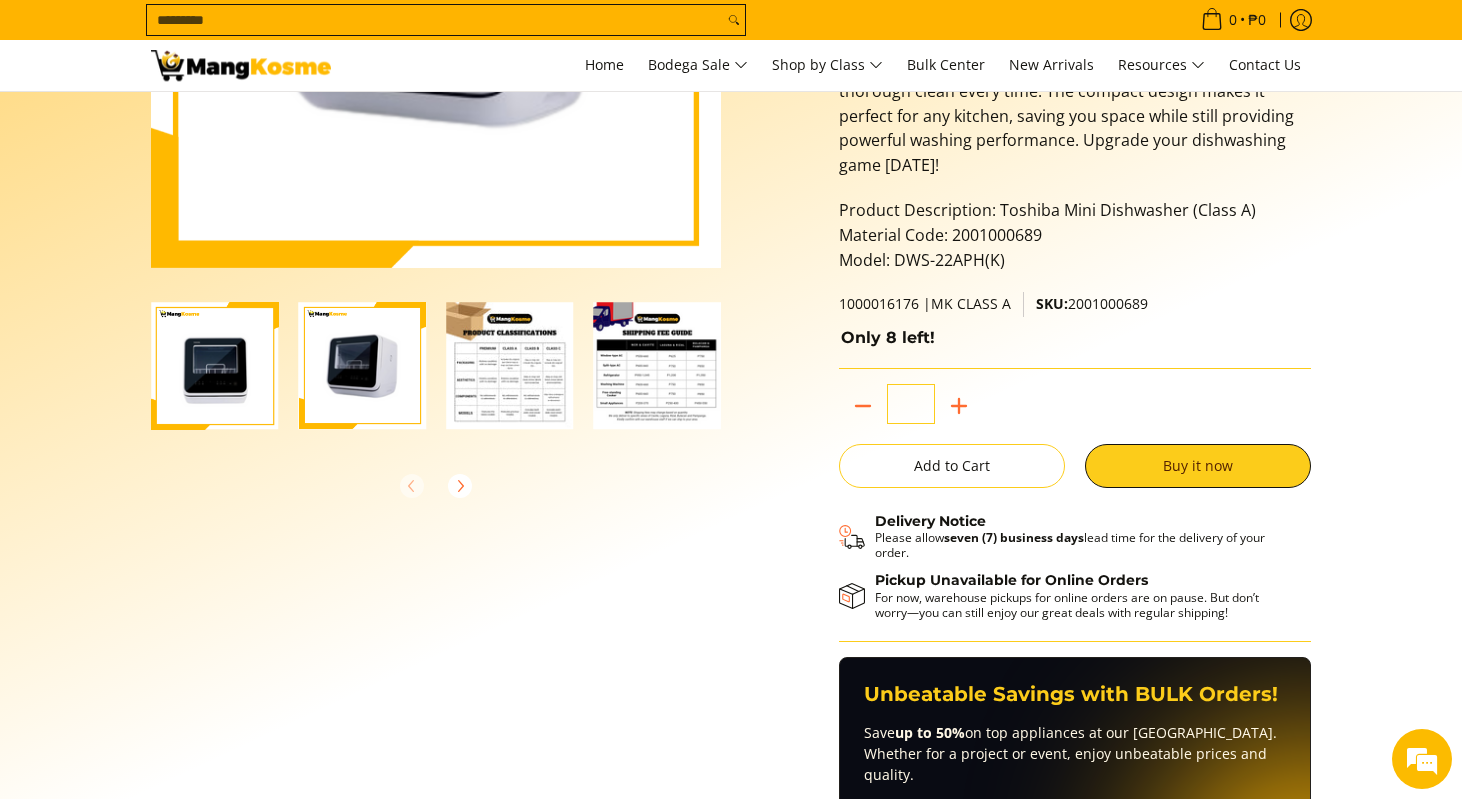 click at bounding box center [510, 366] 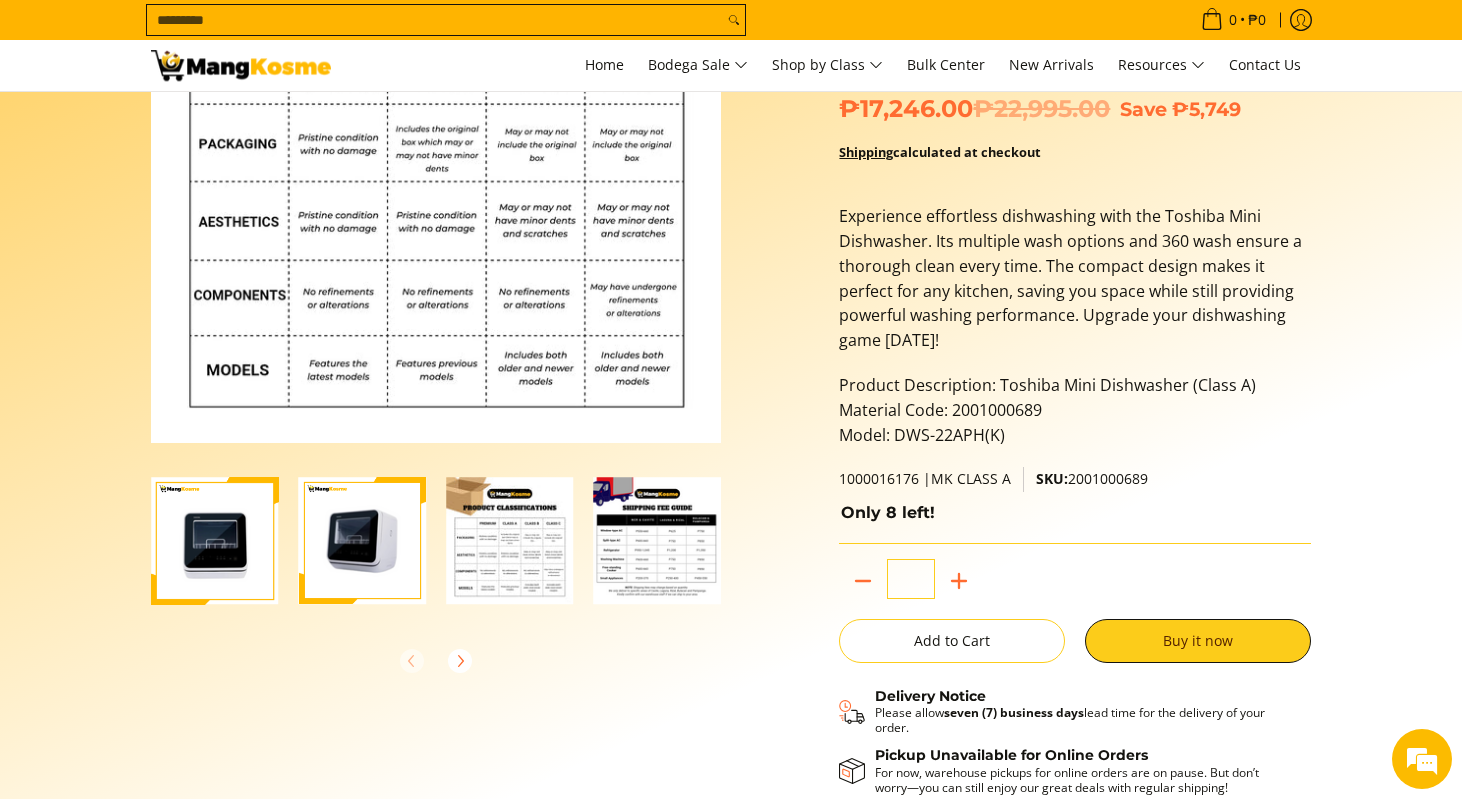 scroll, scrollTop: 260, scrollLeft: 0, axis: vertical 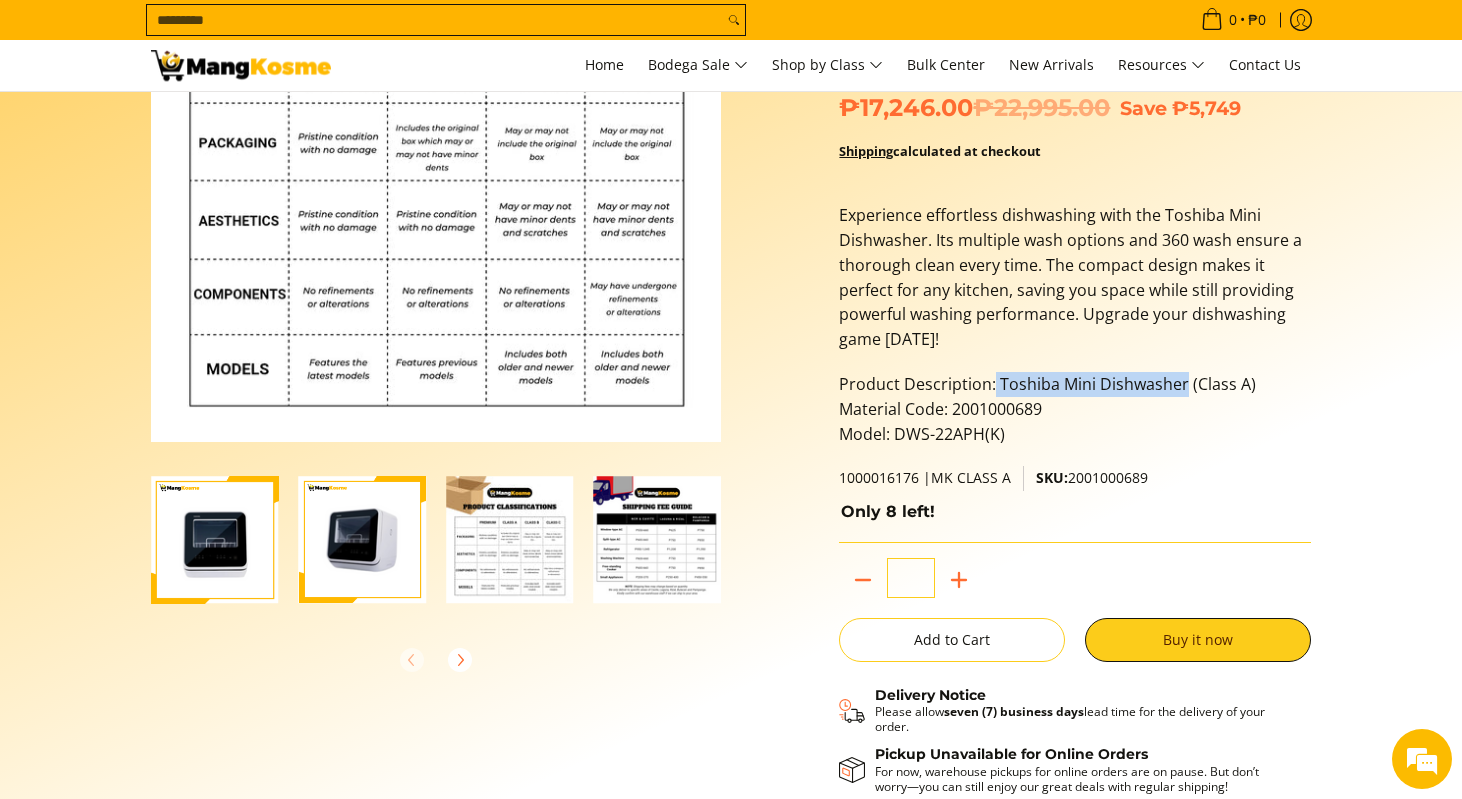 drag, startPoint x: 1180, startPoint y: 384, endPoint x: 994, endPoint y: 386, distance: 186.01076 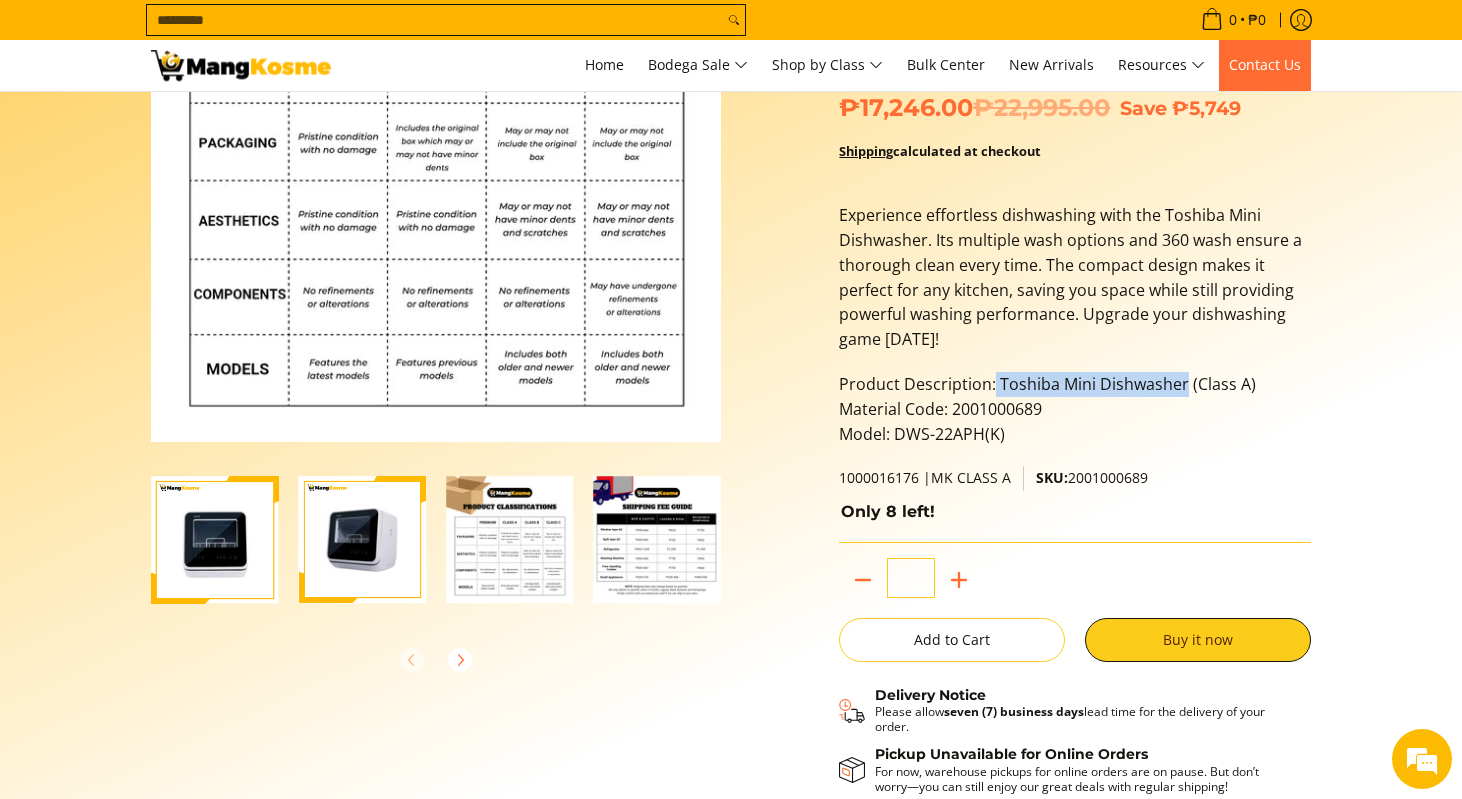 copy on "Toshiba Mini Dishwasher" 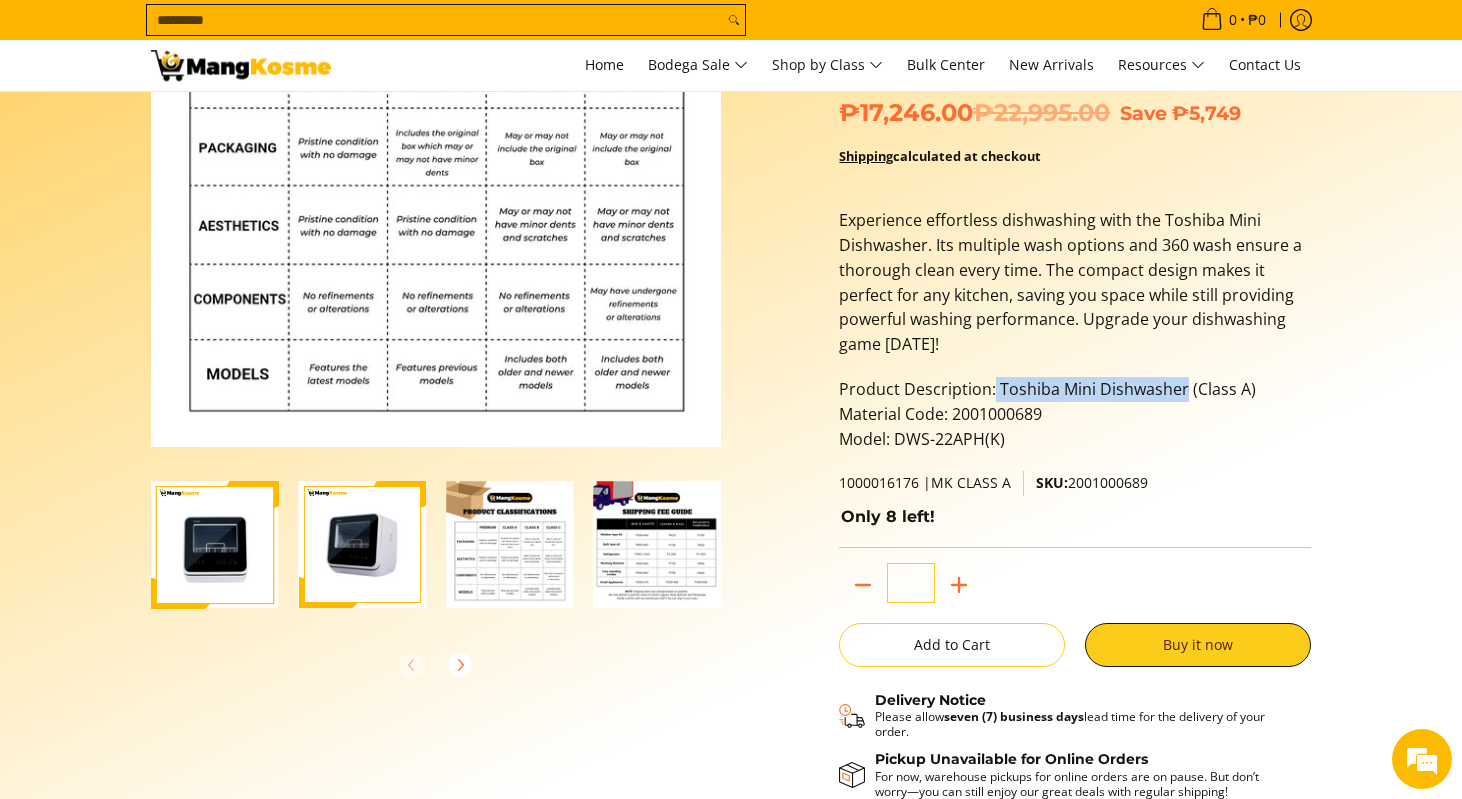 scroll, scrollTop: 0, scrollLeft: 0, axis: both 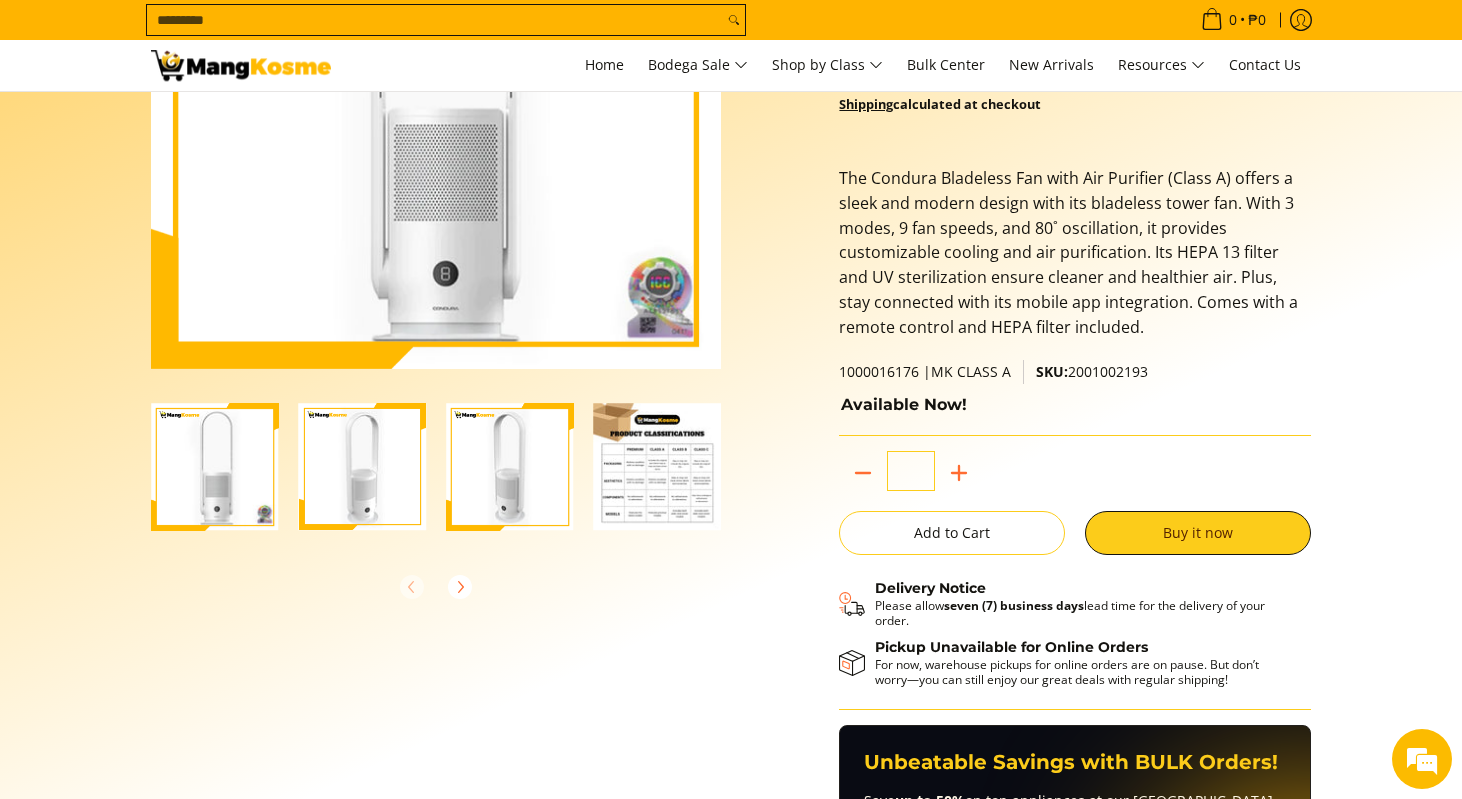 click at bounding box center (510, 467) 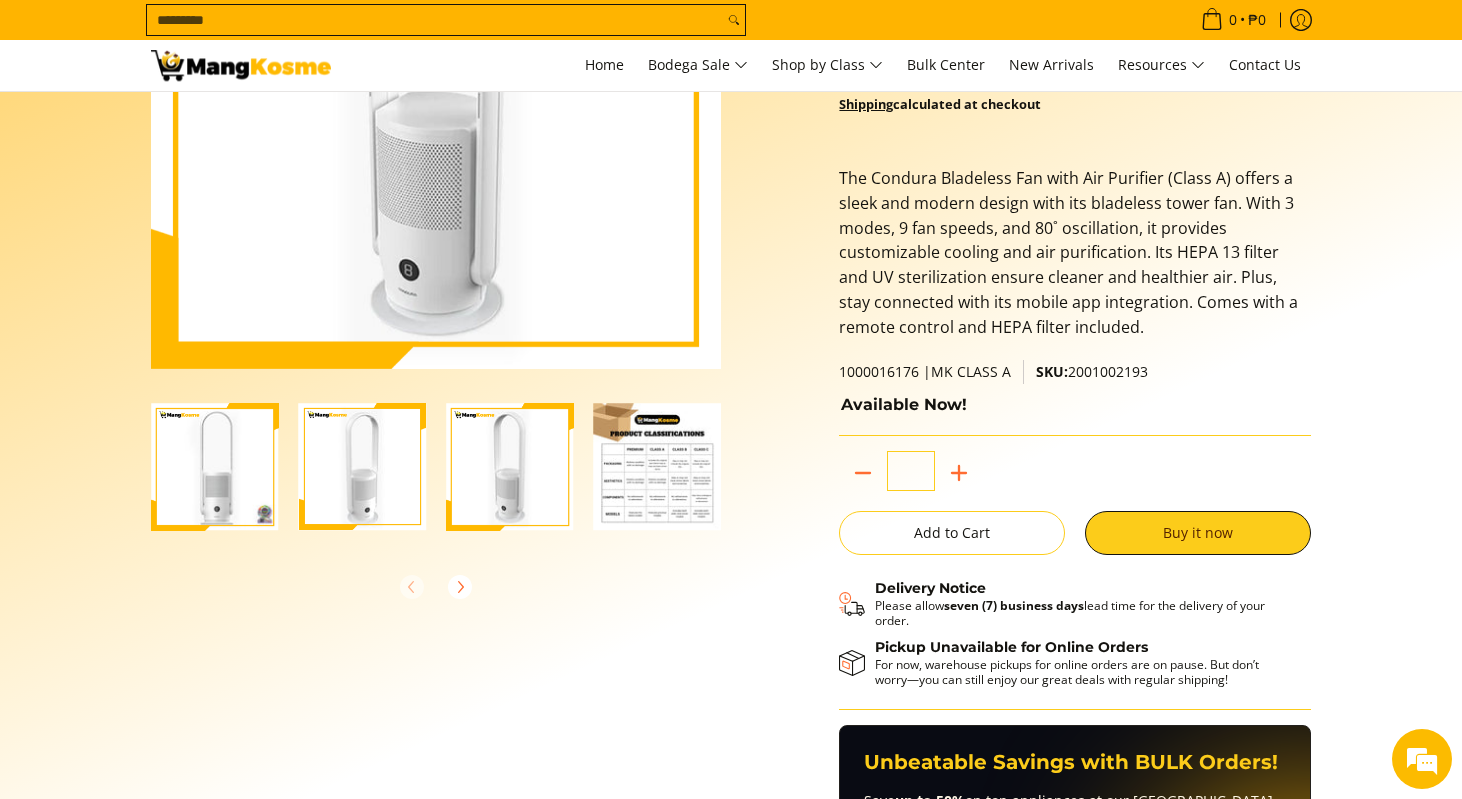 click at bounding box center (363, 467) 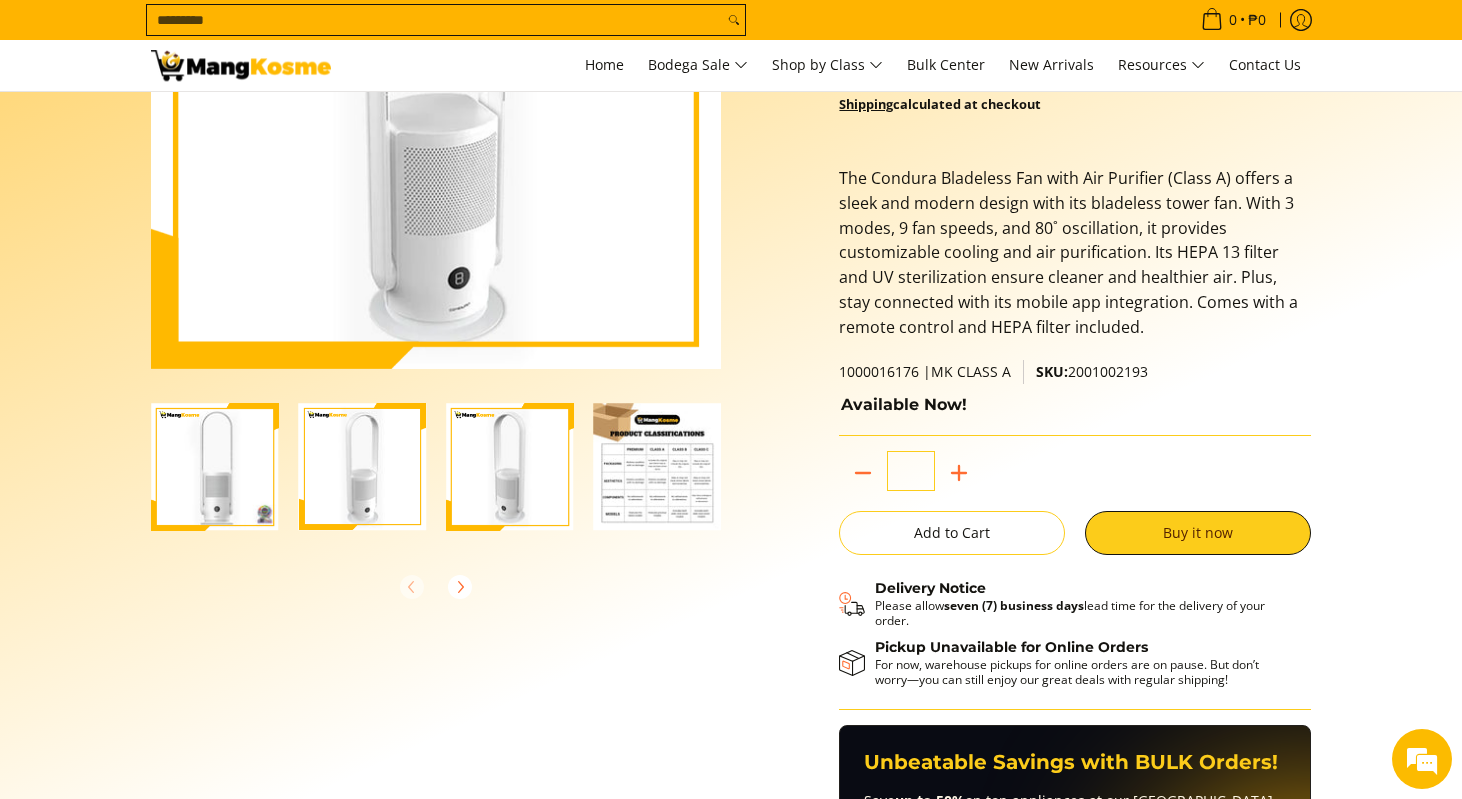 click at bounding box center [215, 467] 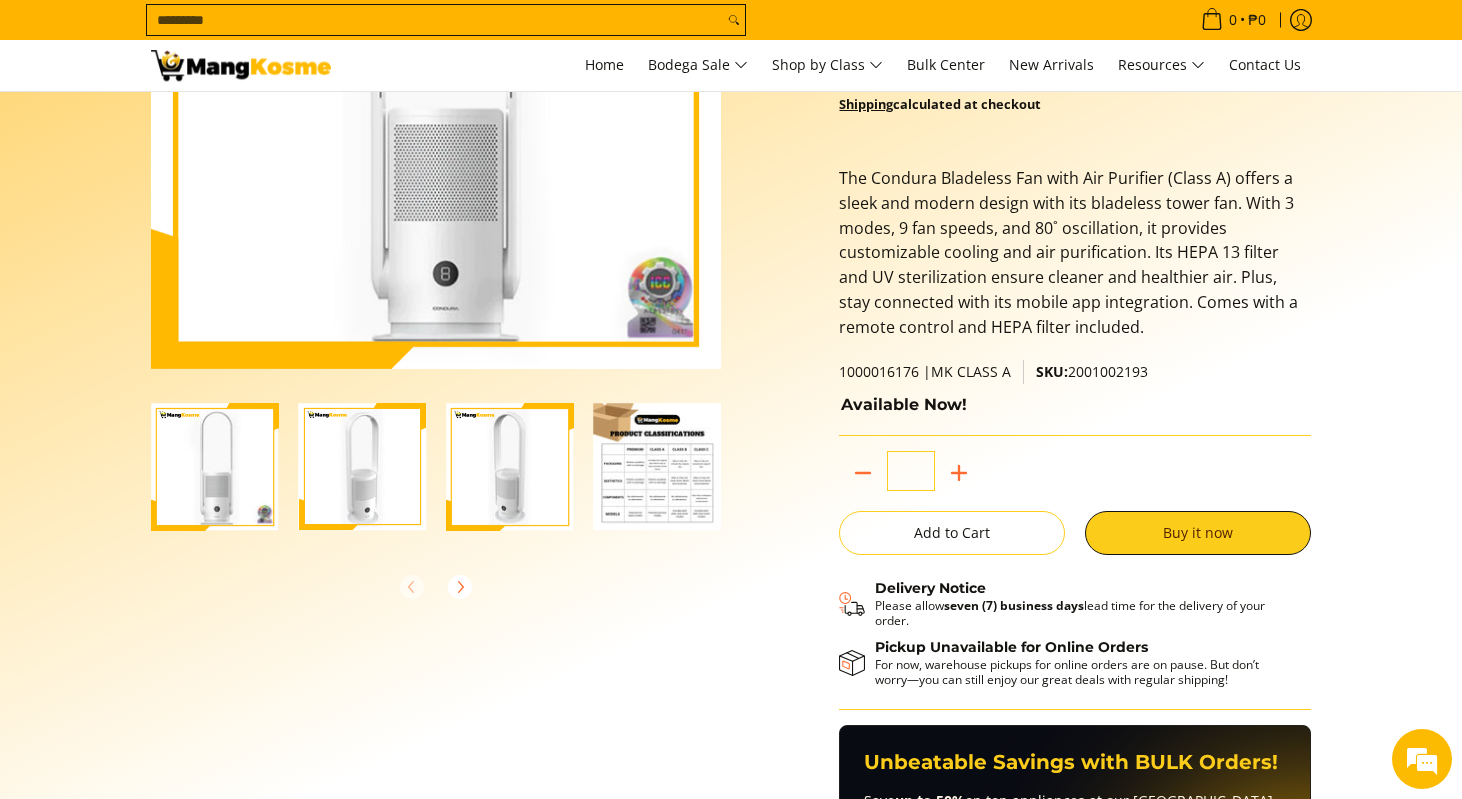 click at bounding box center [215, 467] 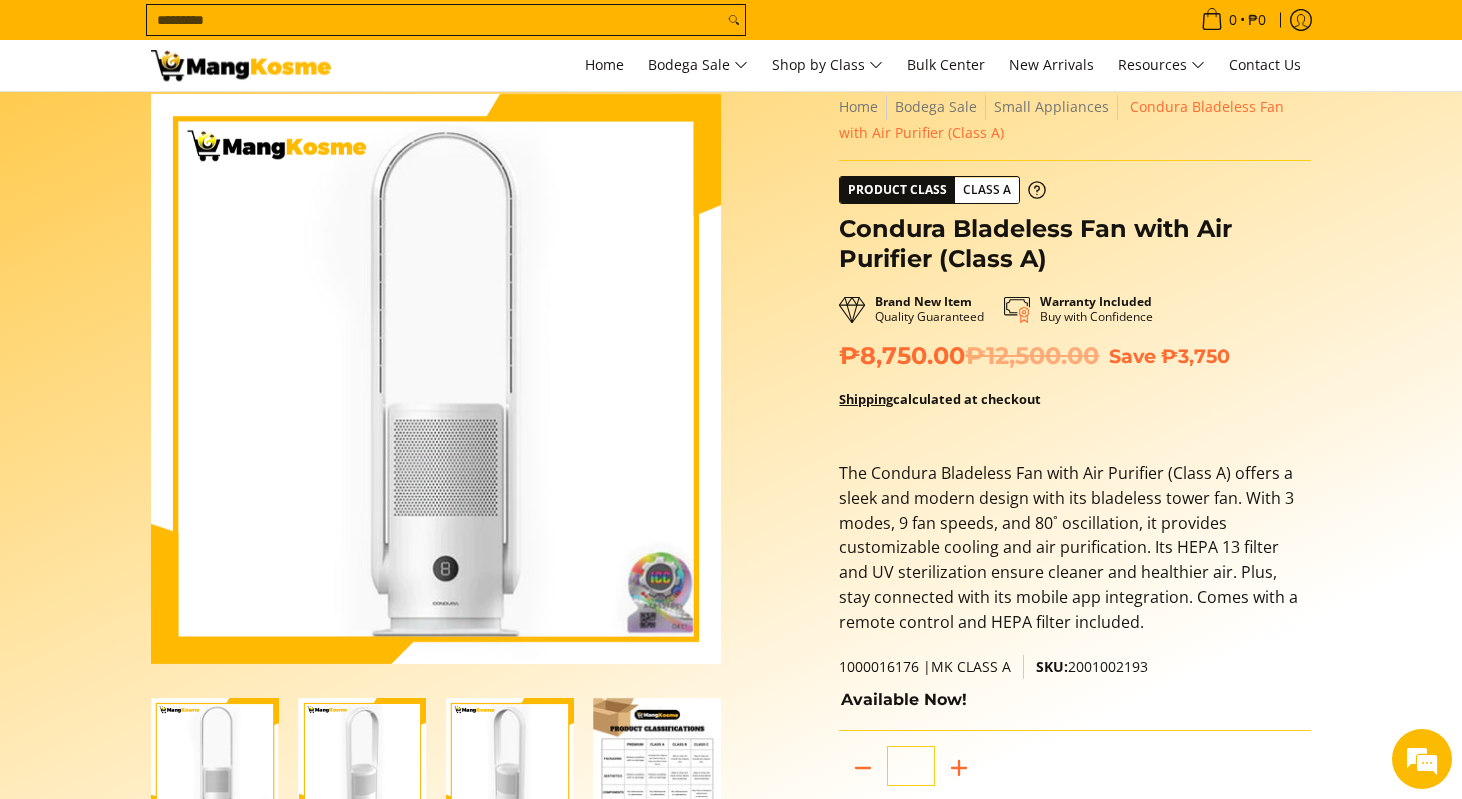 scroll, scrollTop: 0, scrollLeft: 0, axis: both 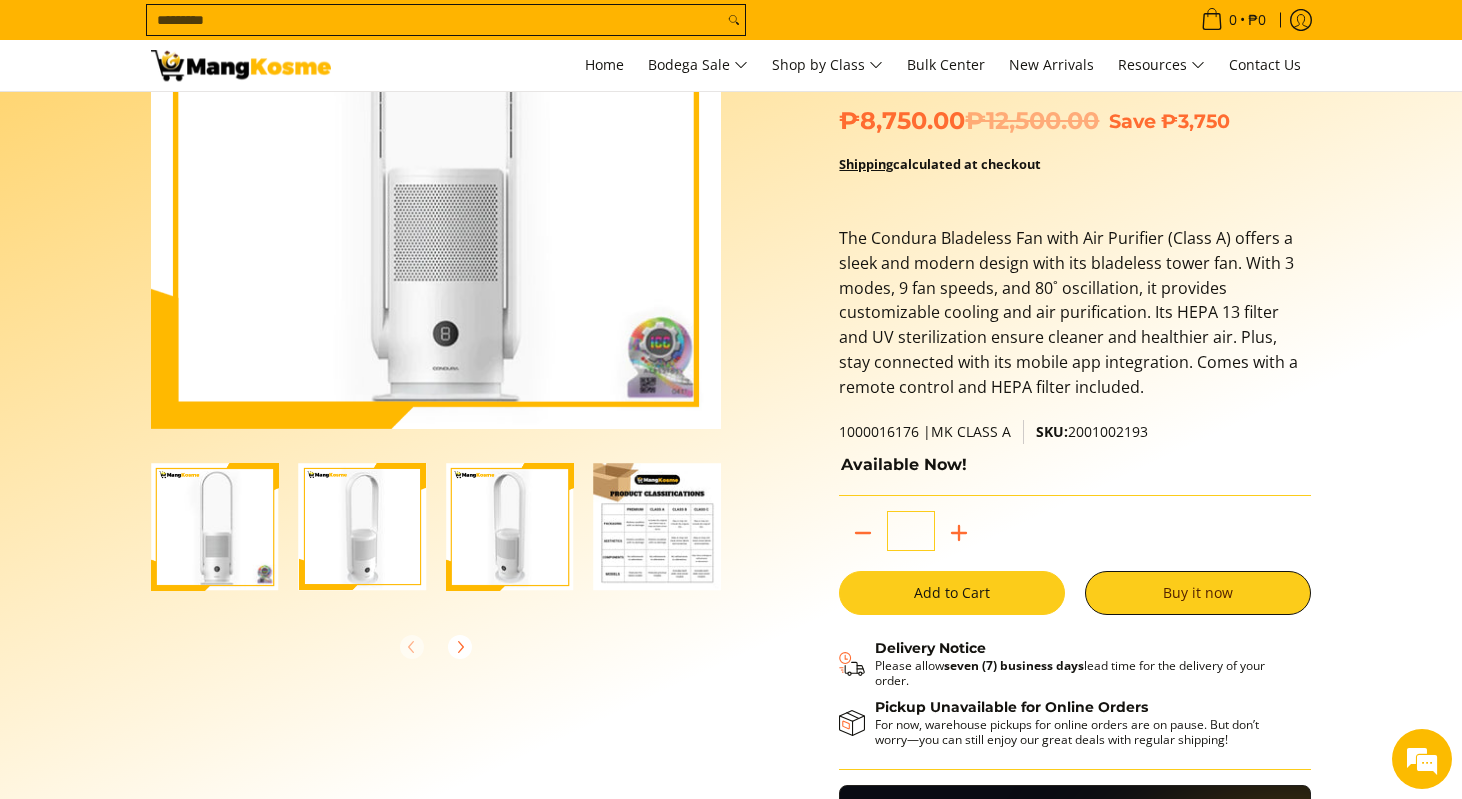 click on "Add to Cart" at bounding box center [952, 593] 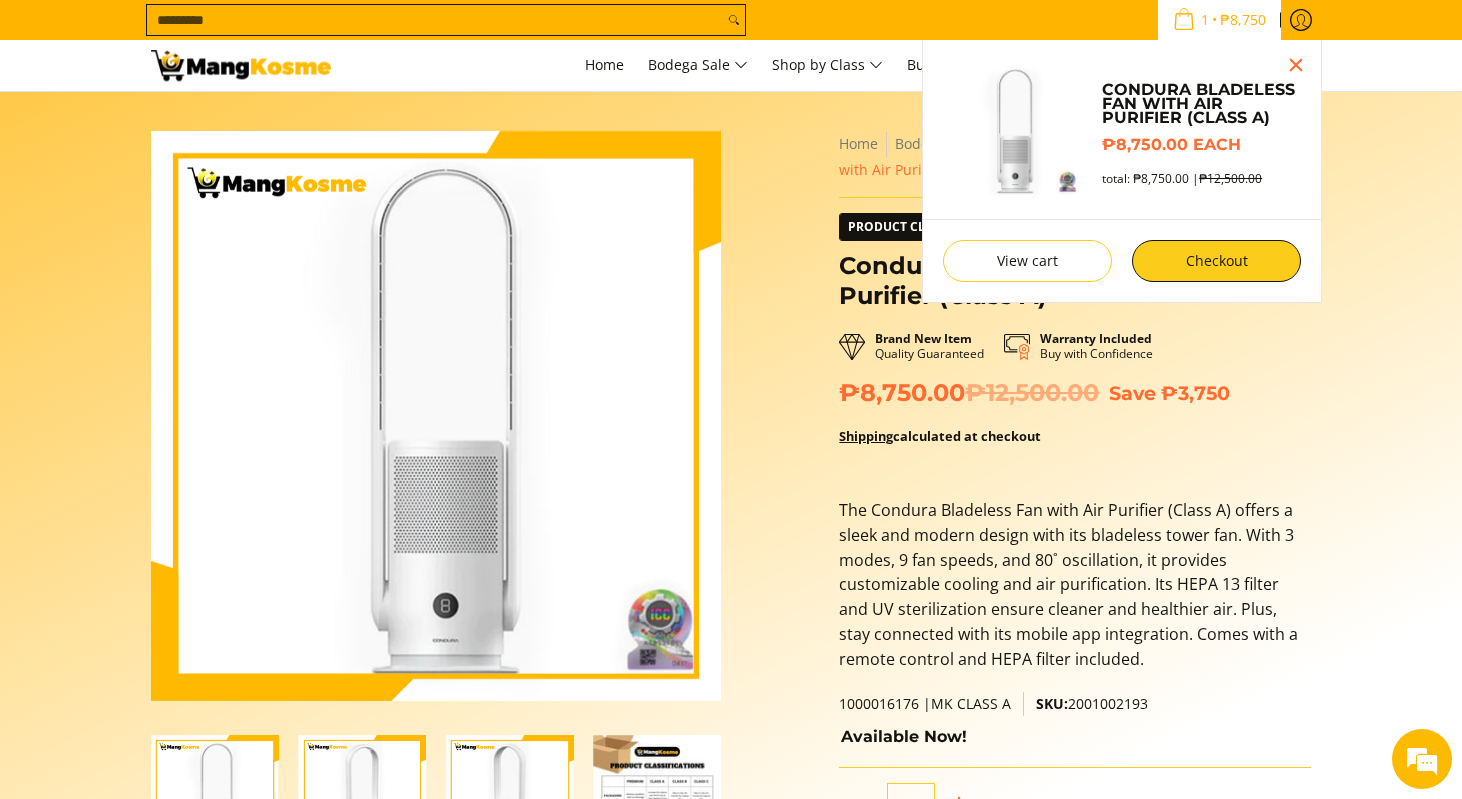 scroll, scrollTop: 5, scrollLeft: 0, axis: vertical 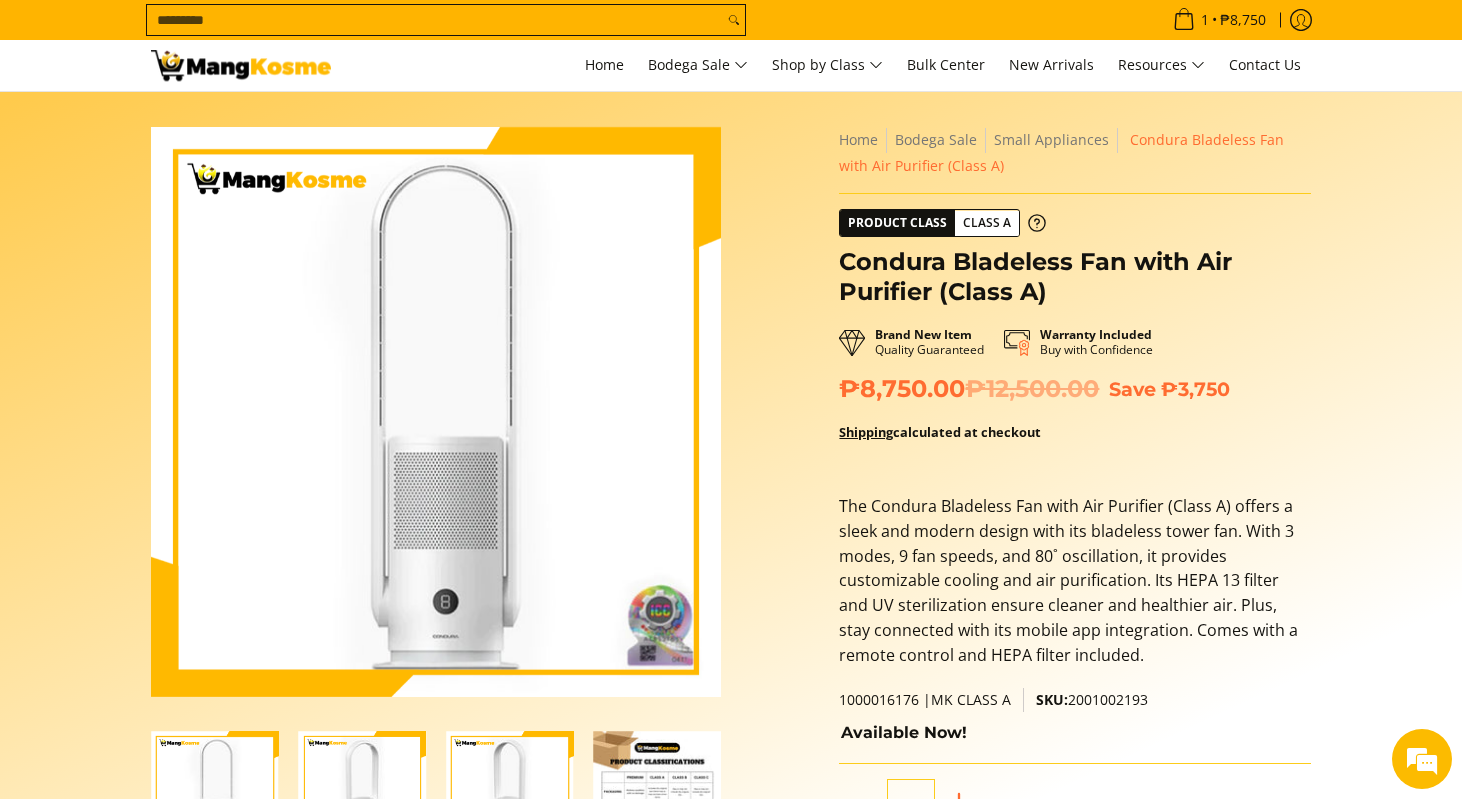 click on "Skip to Main Content
Enable zoom Disable zoom
Enable zoom Disable zoom
Enable zoom Disable zoom" at bounding box center (731, 745) 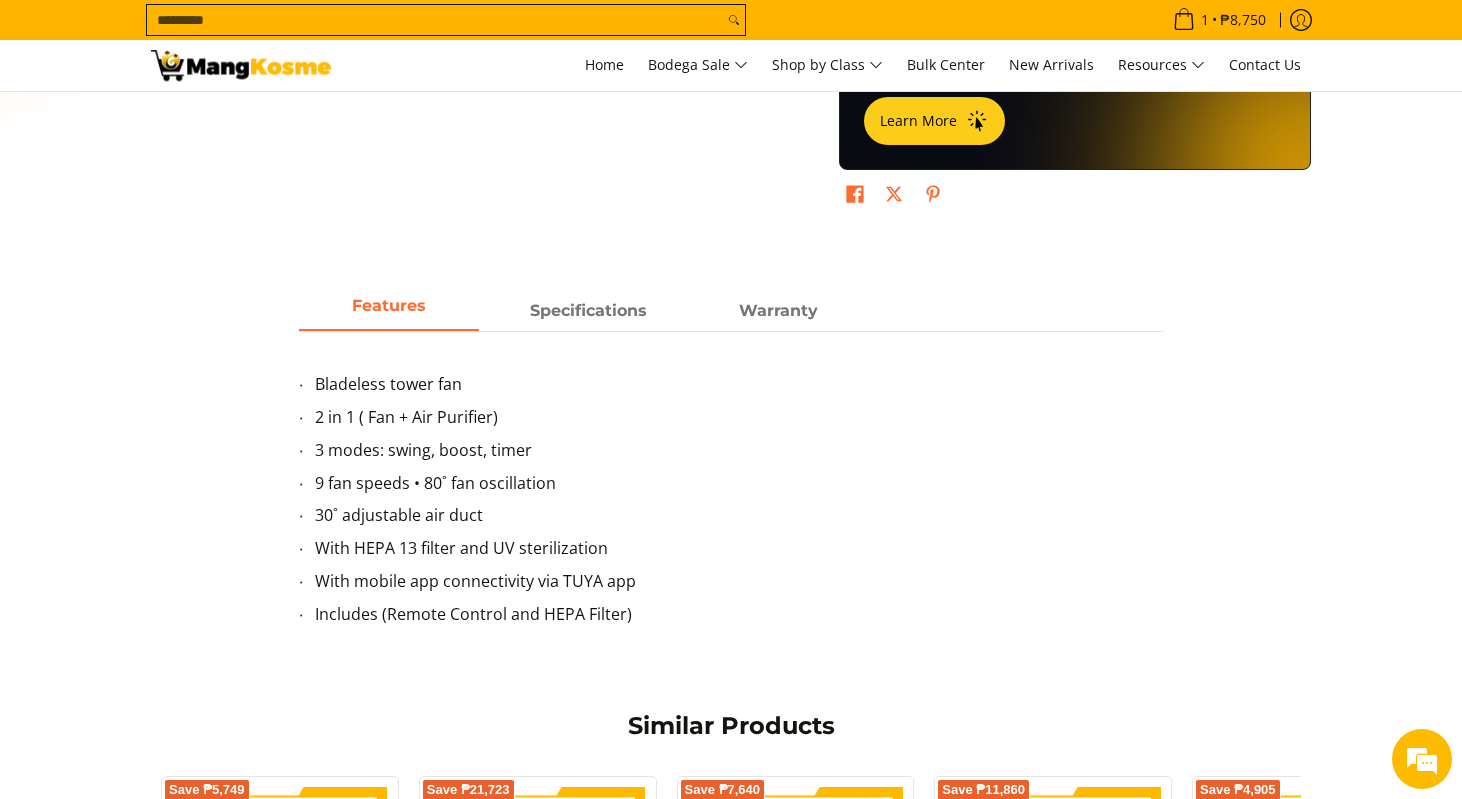 scroll, scrollTop: 0, scrollLeft: 0, axis: both 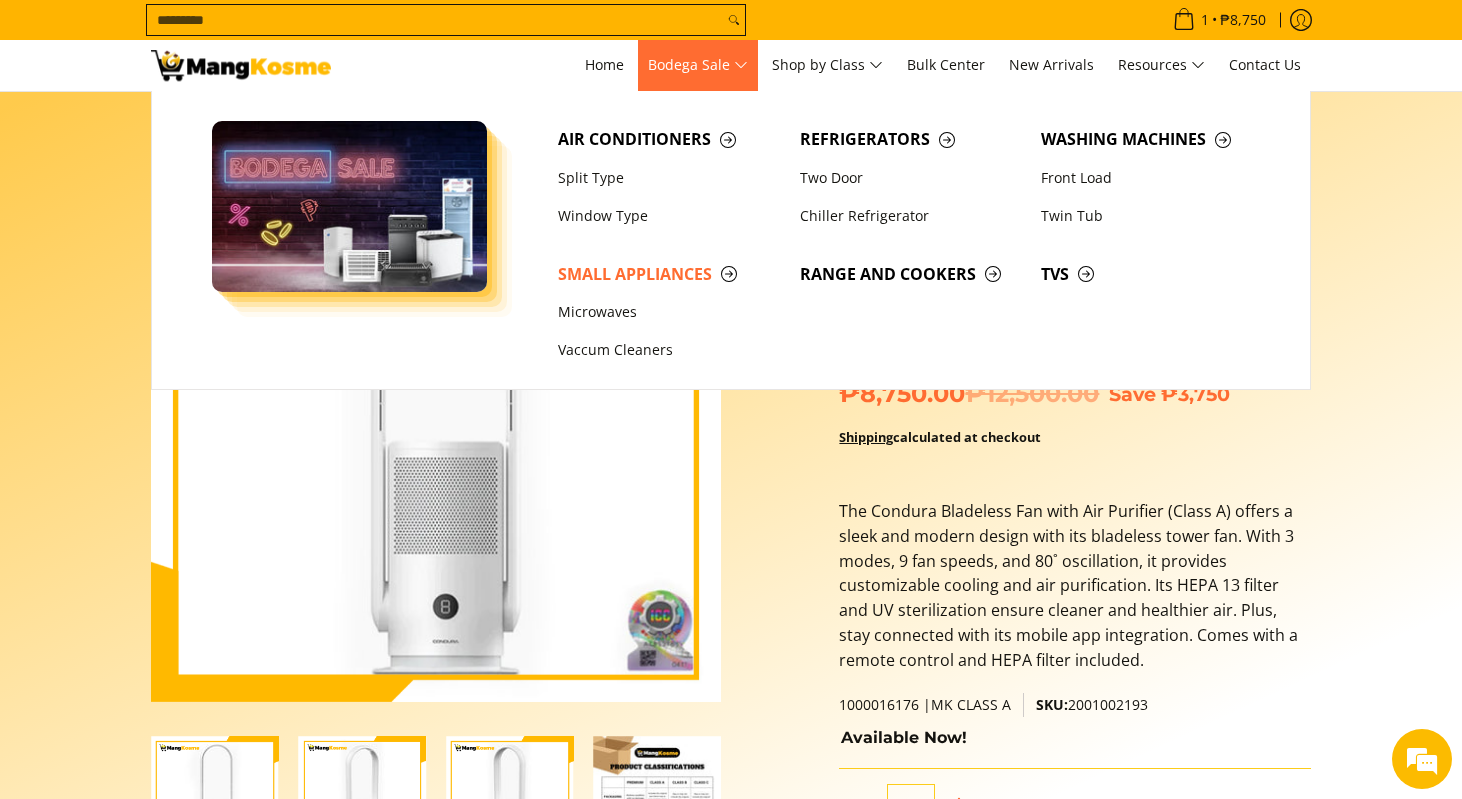 click on "Bodega Sale" at bounding box center [698, 65] 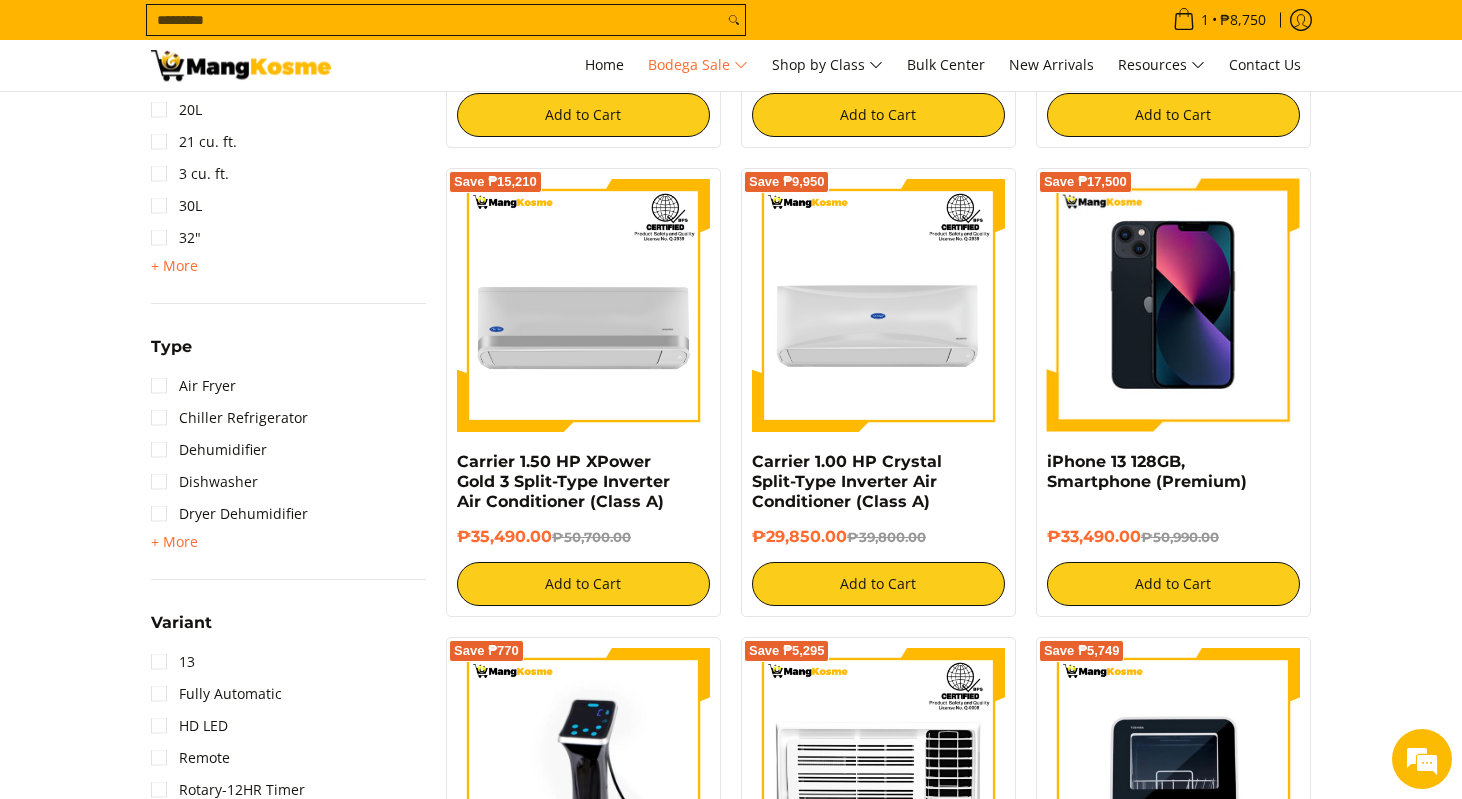 scroll, scrollTop: 2439, scrollLeft: 0, axis: vertical 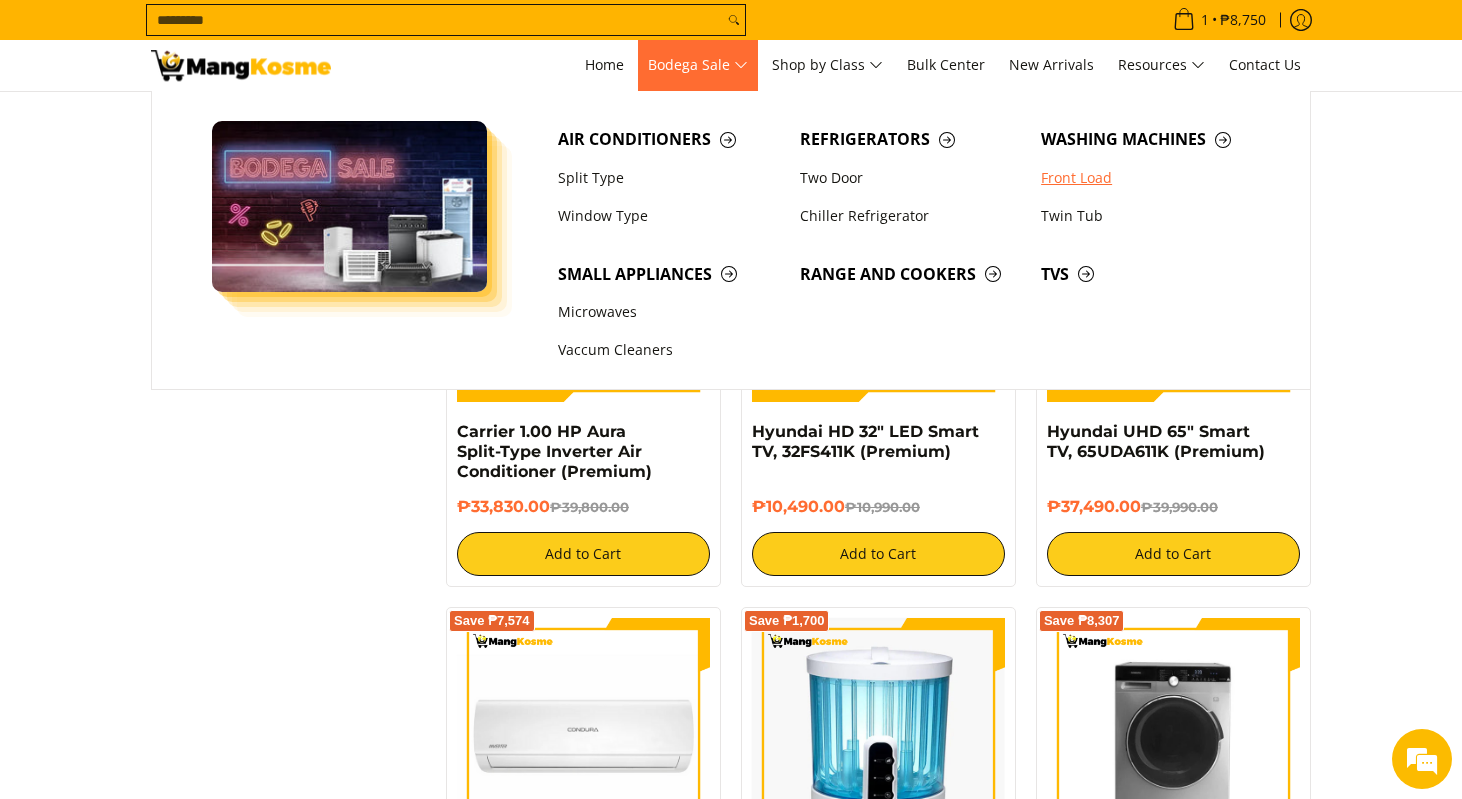 click on "Front Load" at bounding box center (1152, 178) 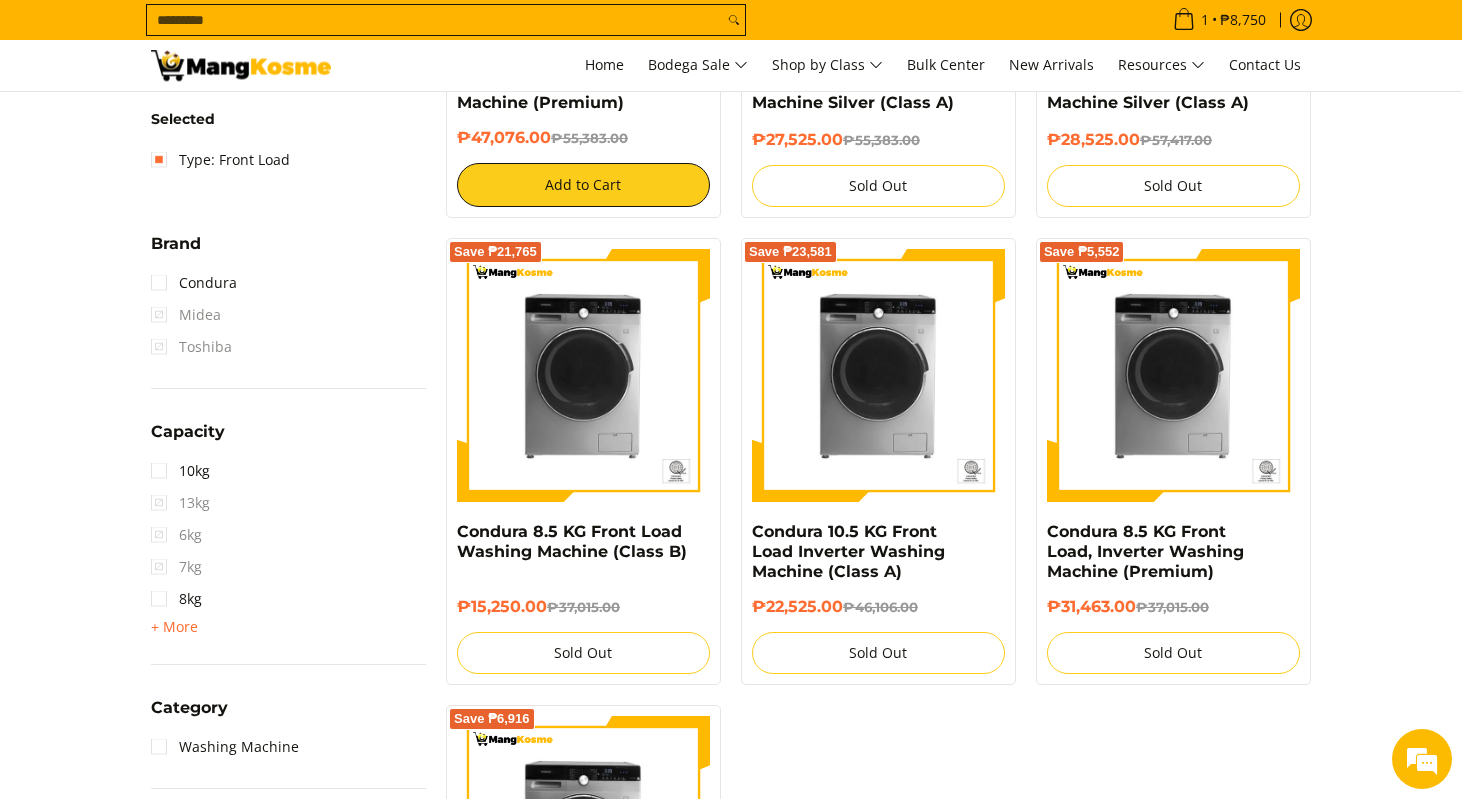 scroll, scrollTop: 664, scrollLeft: 0, axis: vertical 